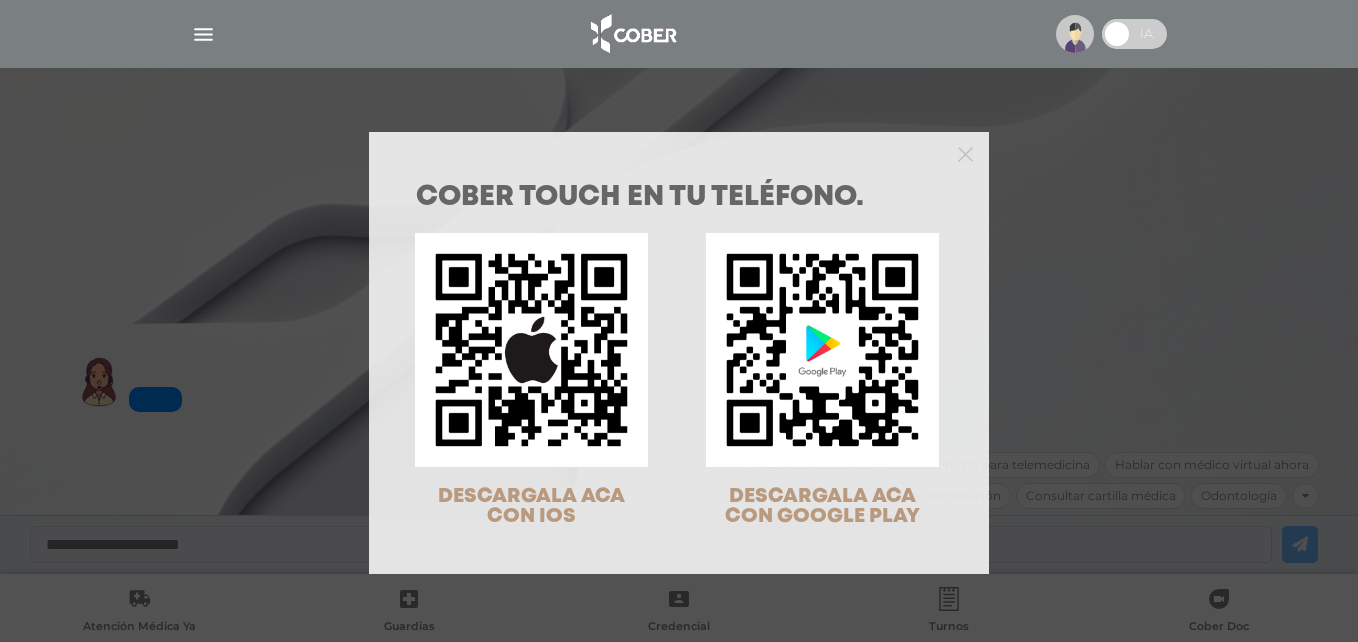scroll, scrollTop: 0, scrollLeft: 0, axis: both 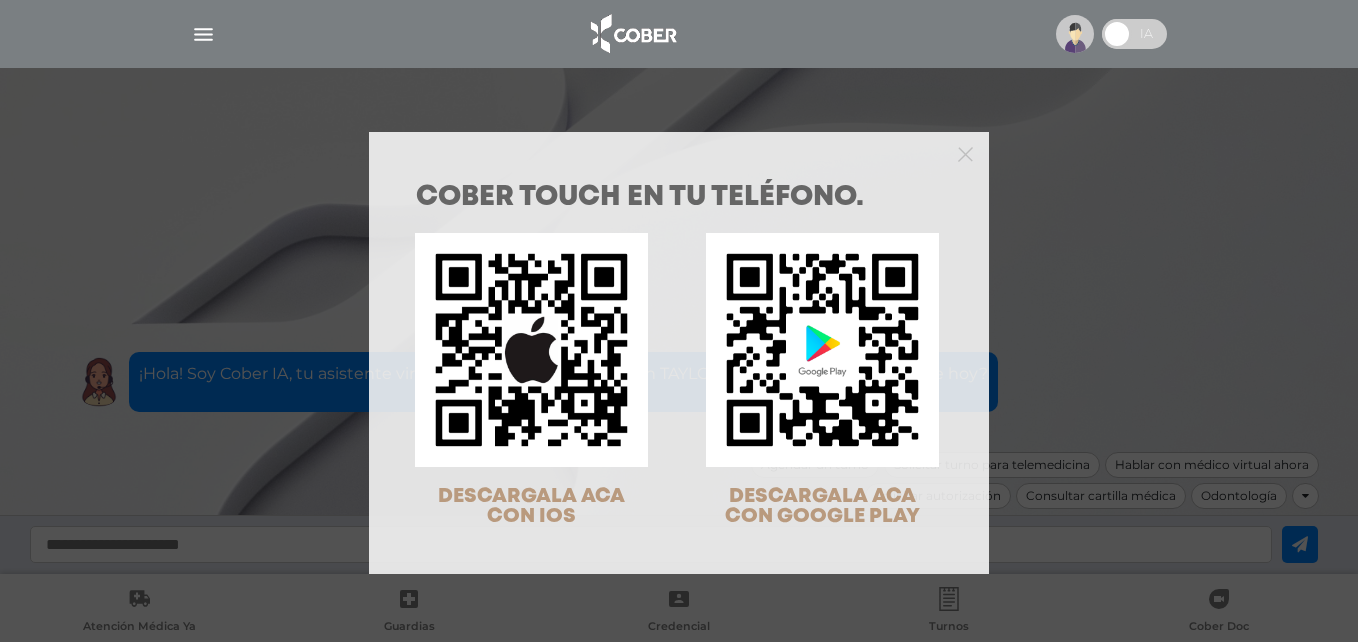 click on "COBER TOUCH en tu teléfono.
DESCARGALA ACA CON IOS
DESCARGALA ACA CON GOOGLE PLAY" at bounding box center [679, 321] 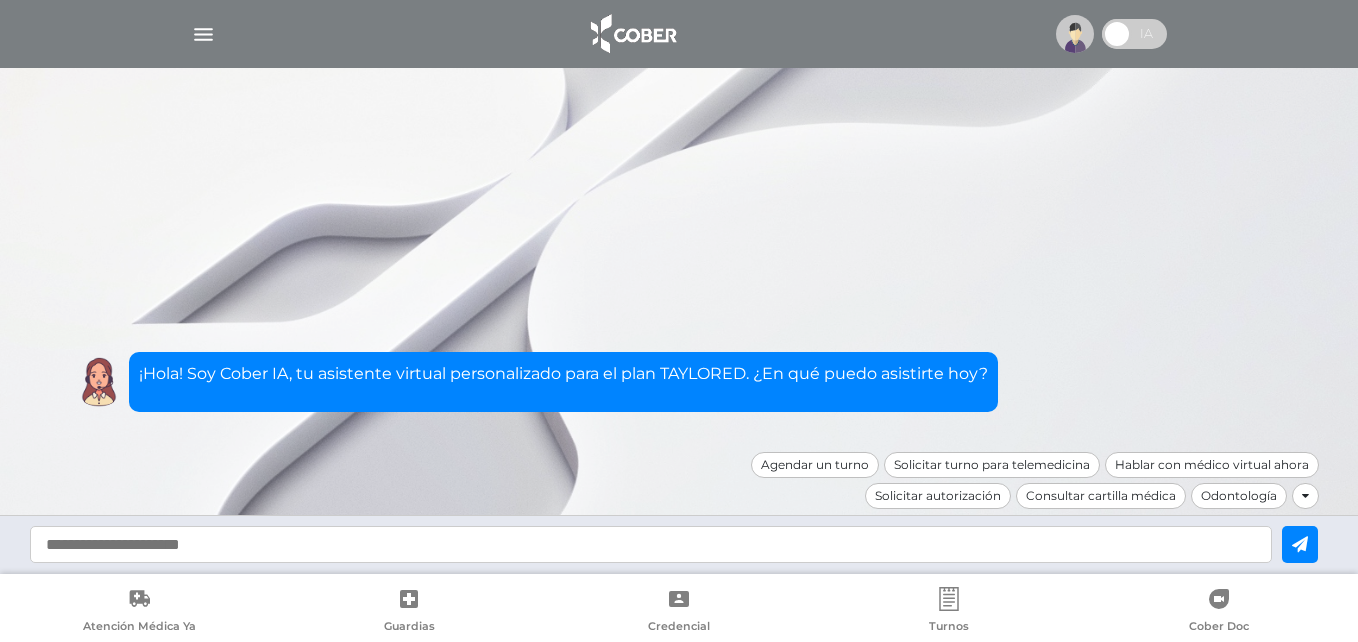 click at bounding box center (203, 34) 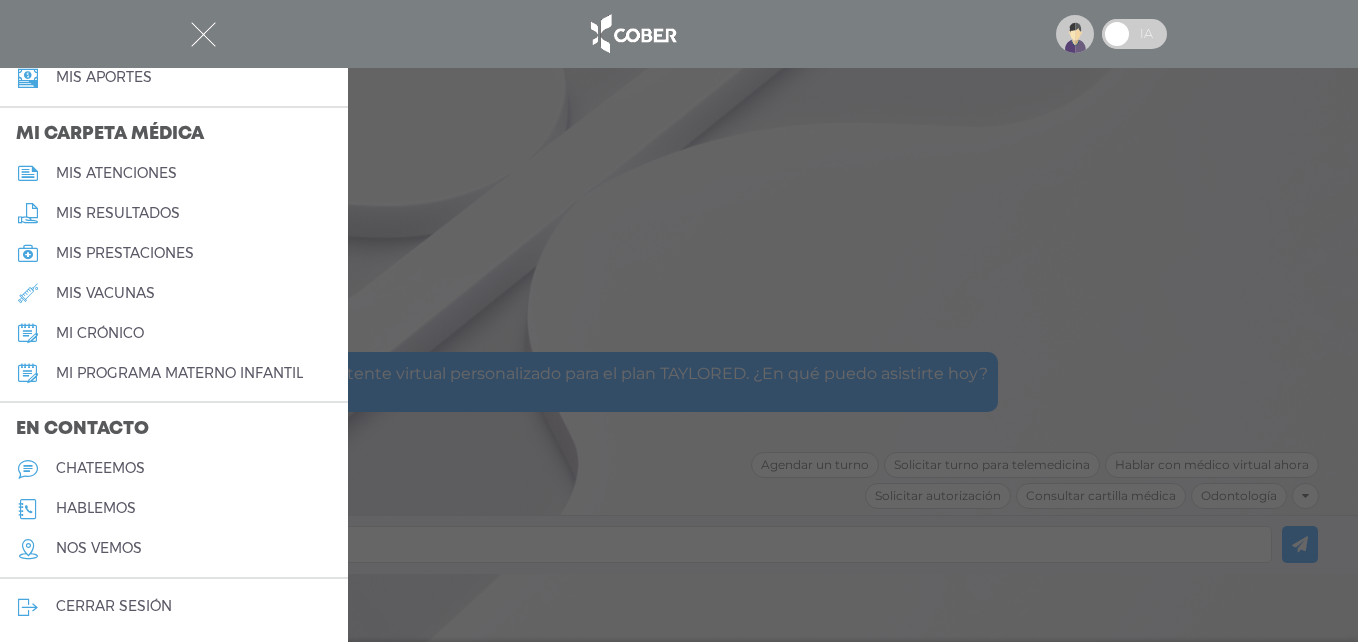 scroll, scrollTop: 901, scrollLeft: 0, axis: vertical 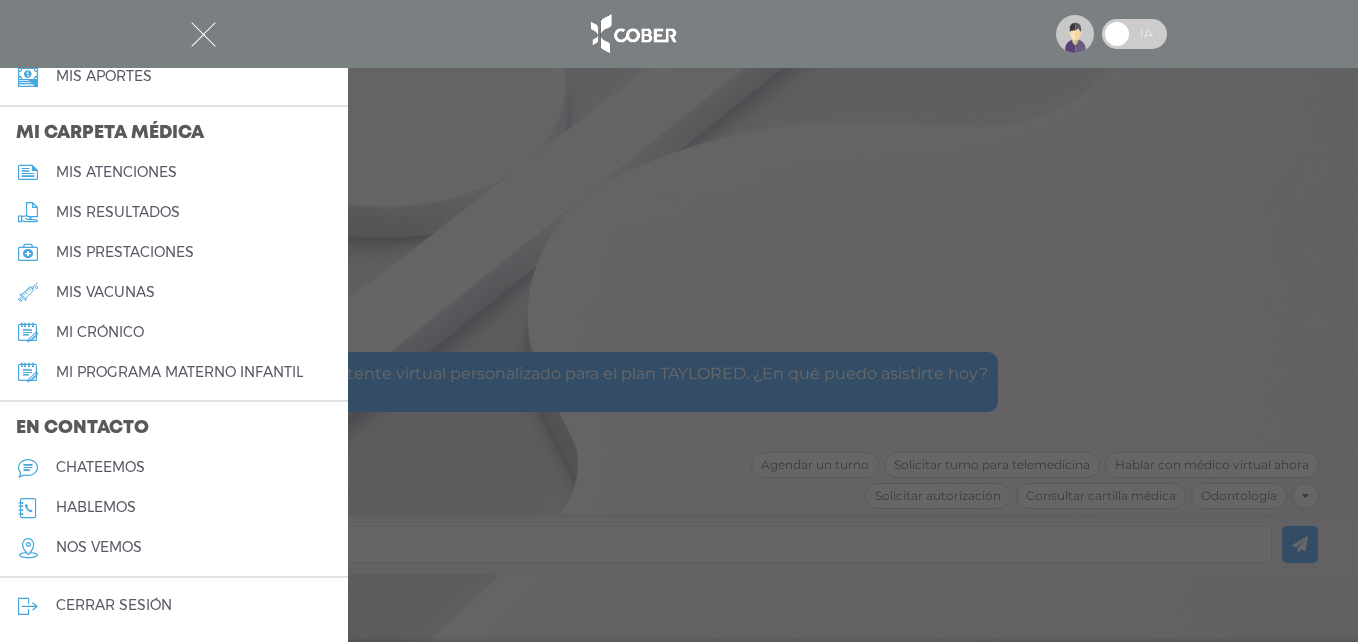 click on "cerrar sesión" at bounding box center (114, 605) 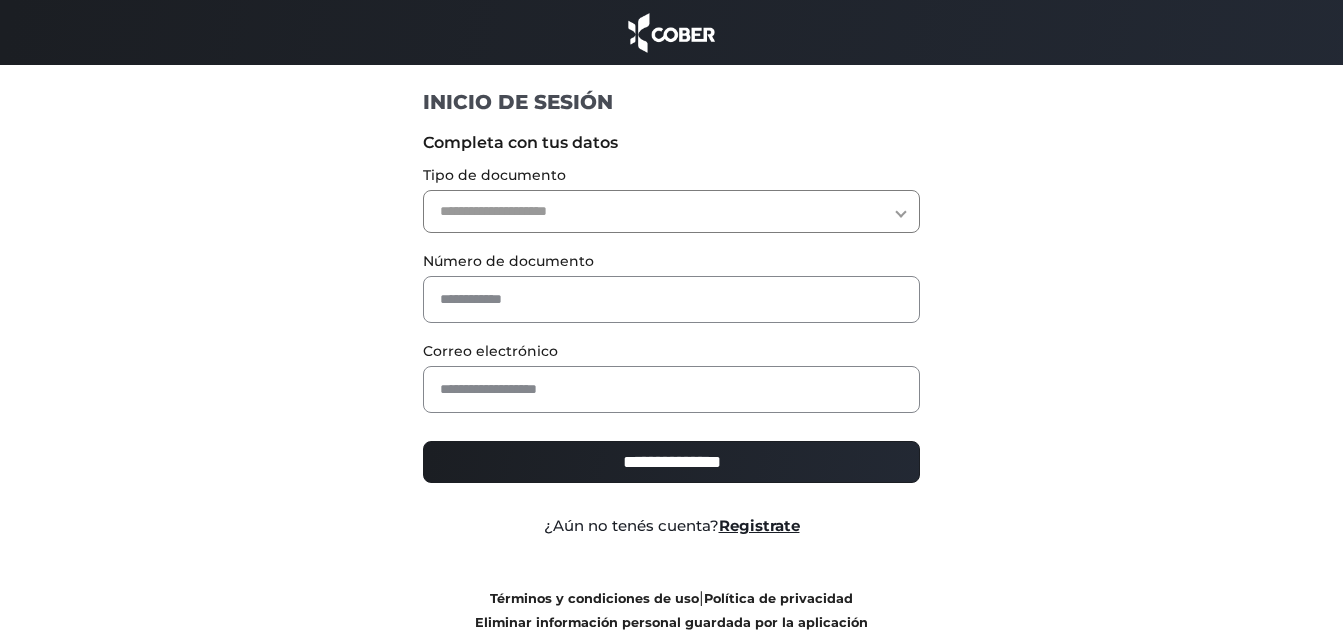 scroll, scrollTop: 0, scrollLeft: 0, axis: both 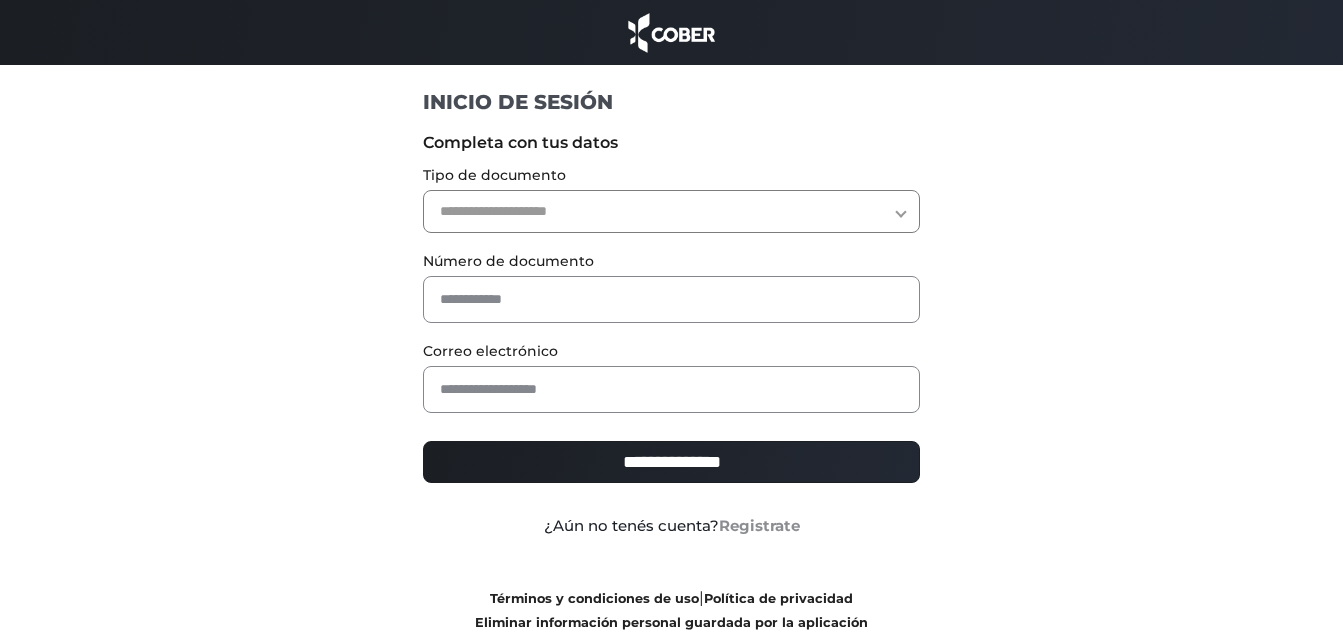 click on "Registrate" at bounding box center (759, 525) 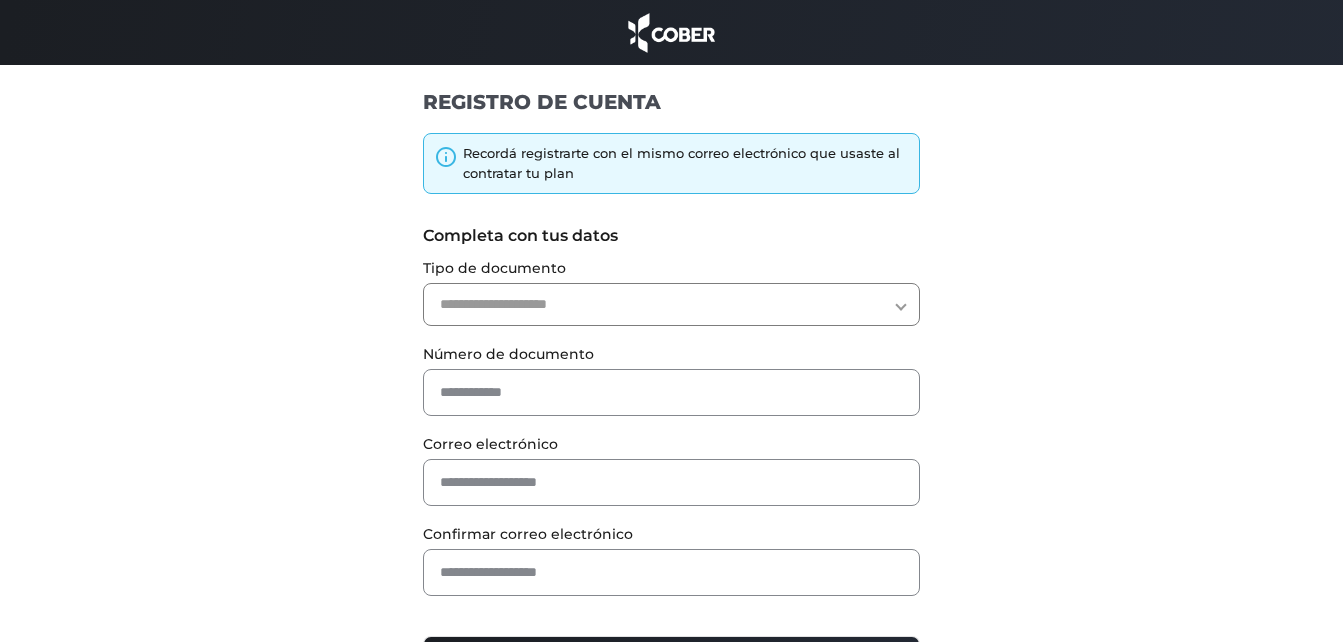 scroll, scrollTop: 0, scrollLeft: 0, axis: both 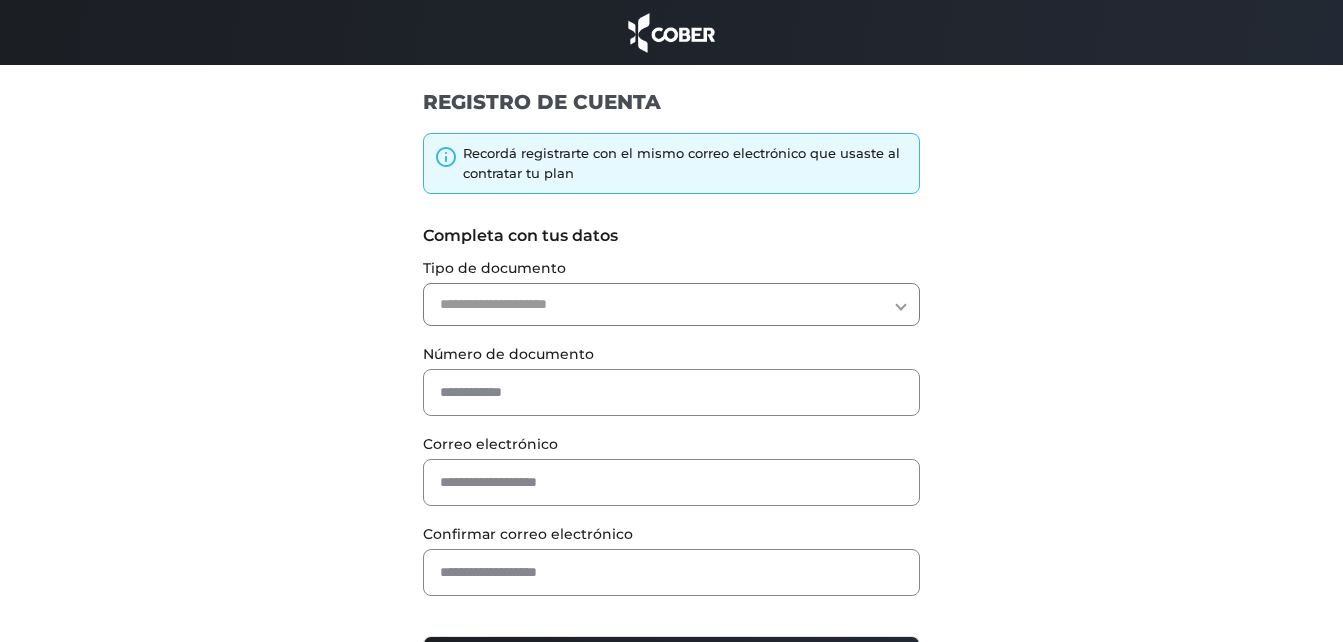 select on "***" 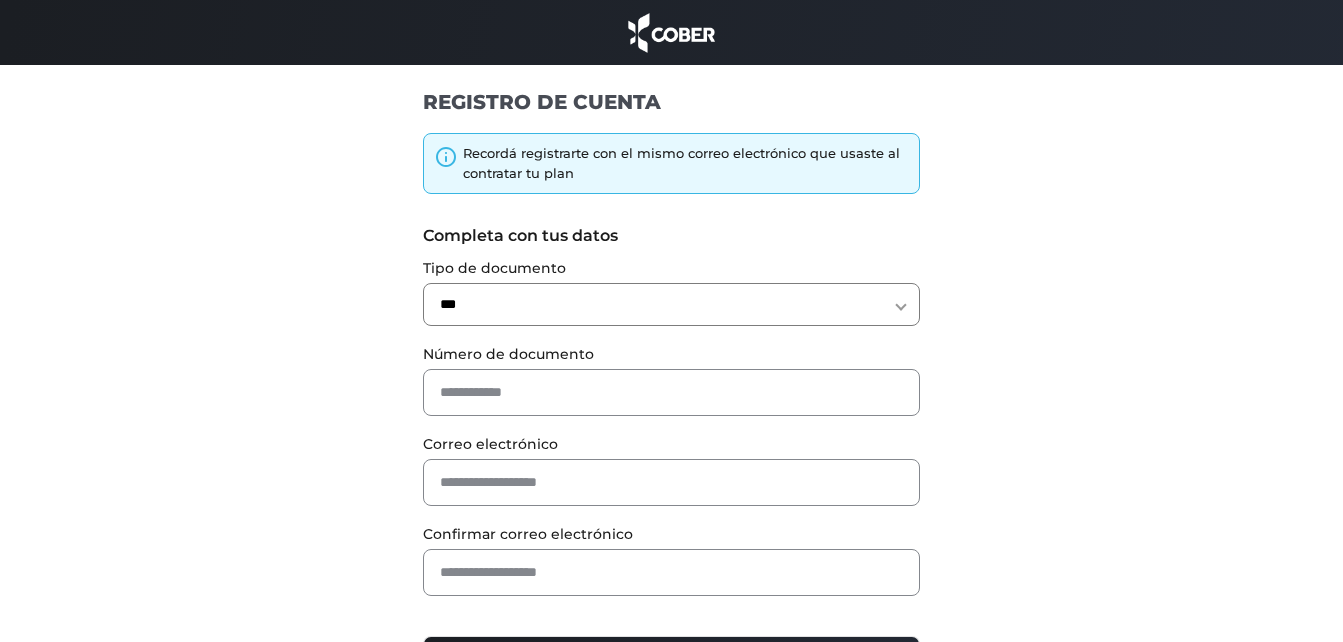 click on "**********" at bounding box center (671, 304) 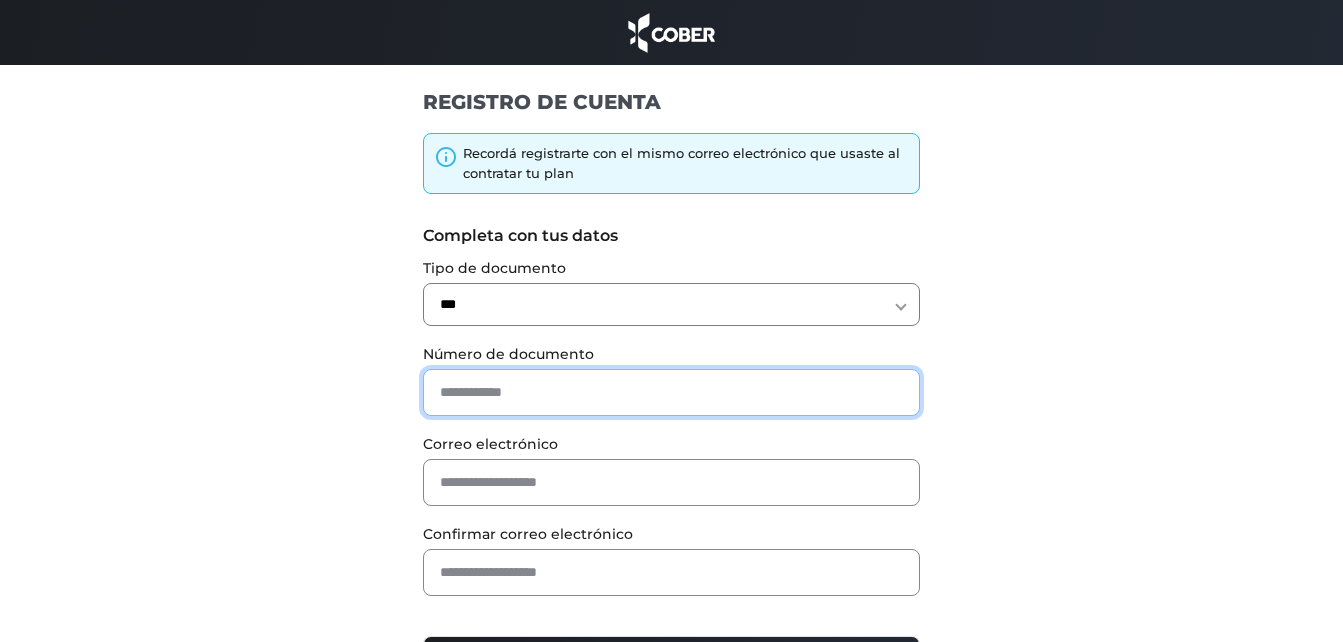 click at bounding box center (671, 392) 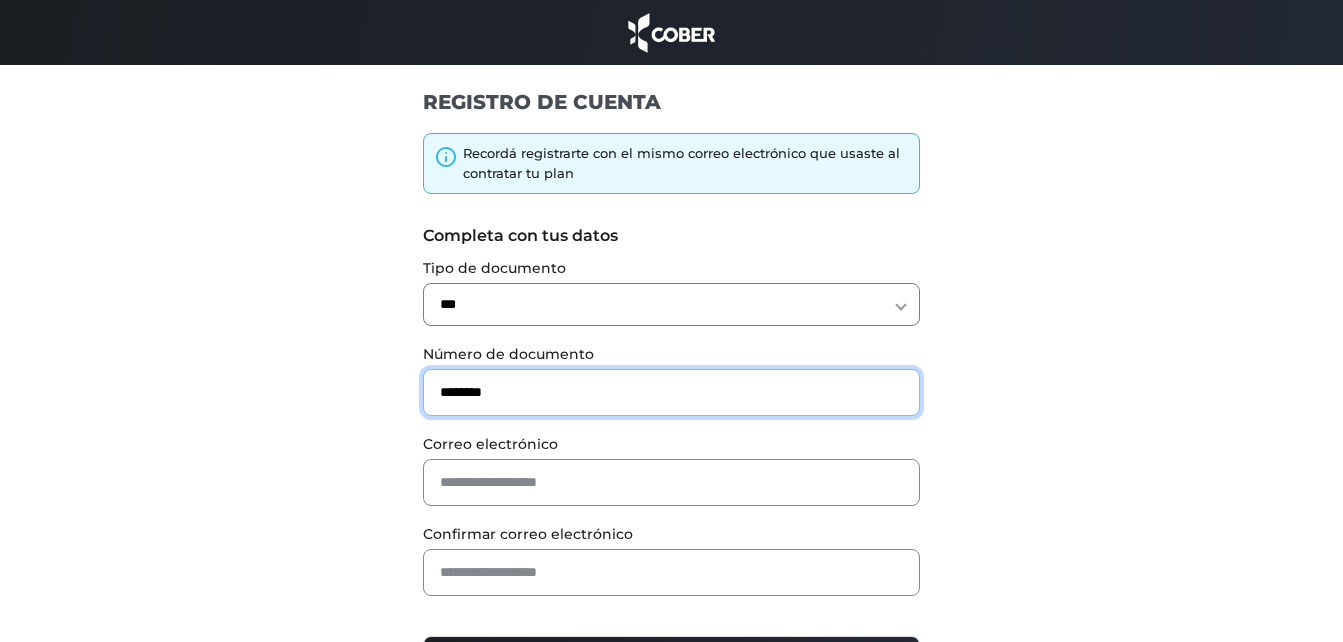 type on "********" 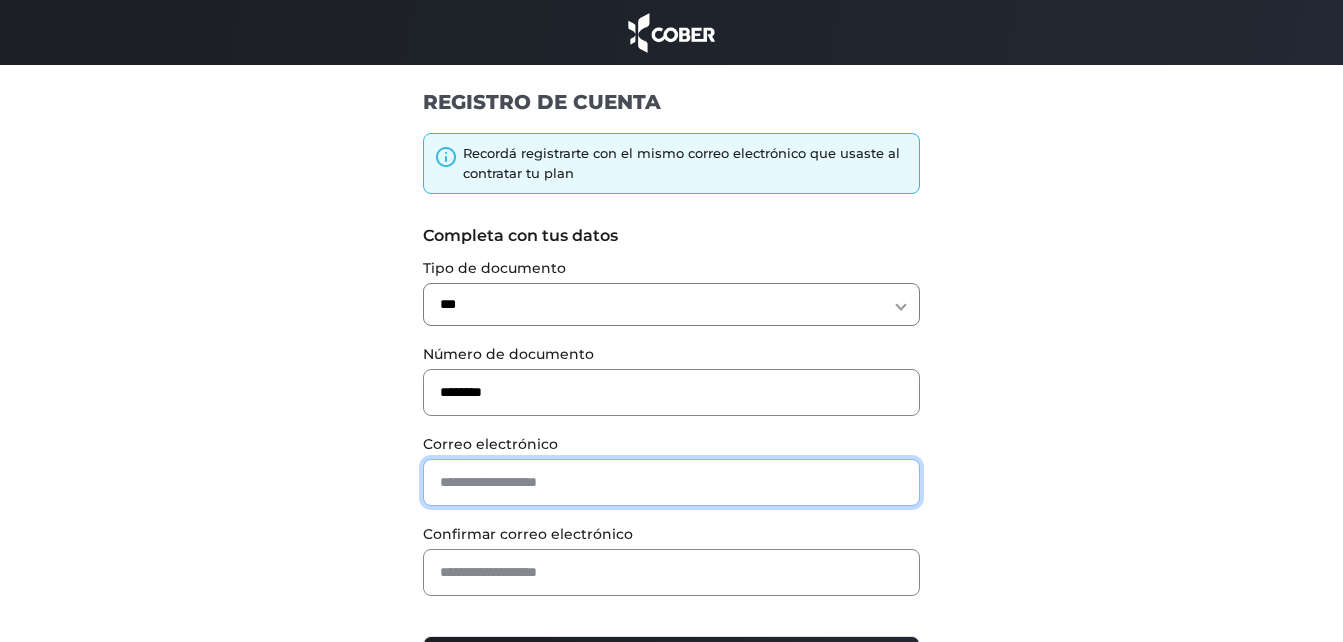 click at bounding box center (671, 482) 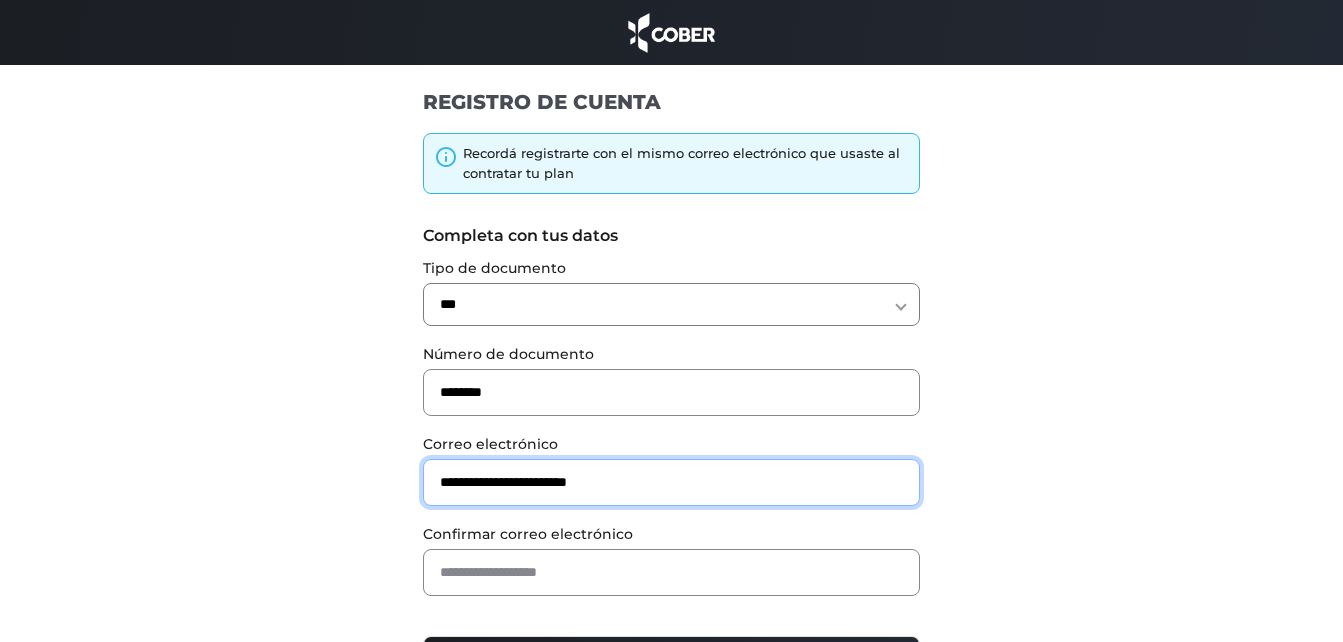 drag, startPoint x: 644, startPoint y: 479, endPoint x: 425, endPoint y: 462, distance: 219.65883 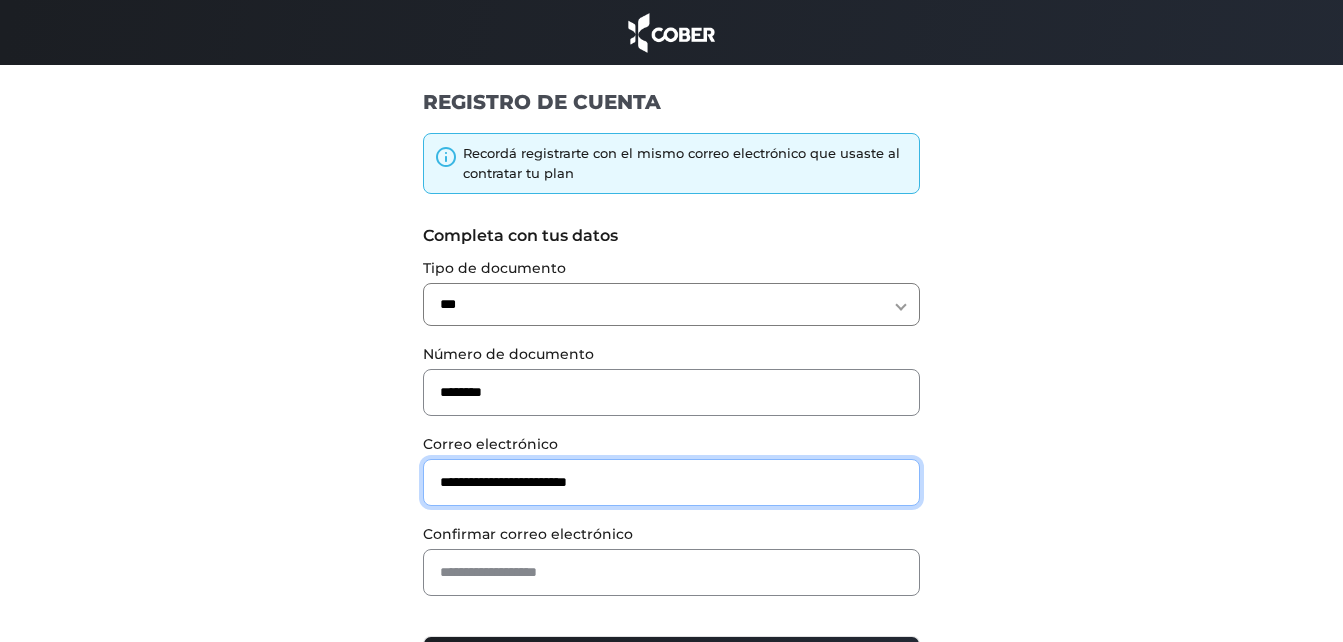 click on "**********" at bounding box center [671, 482] 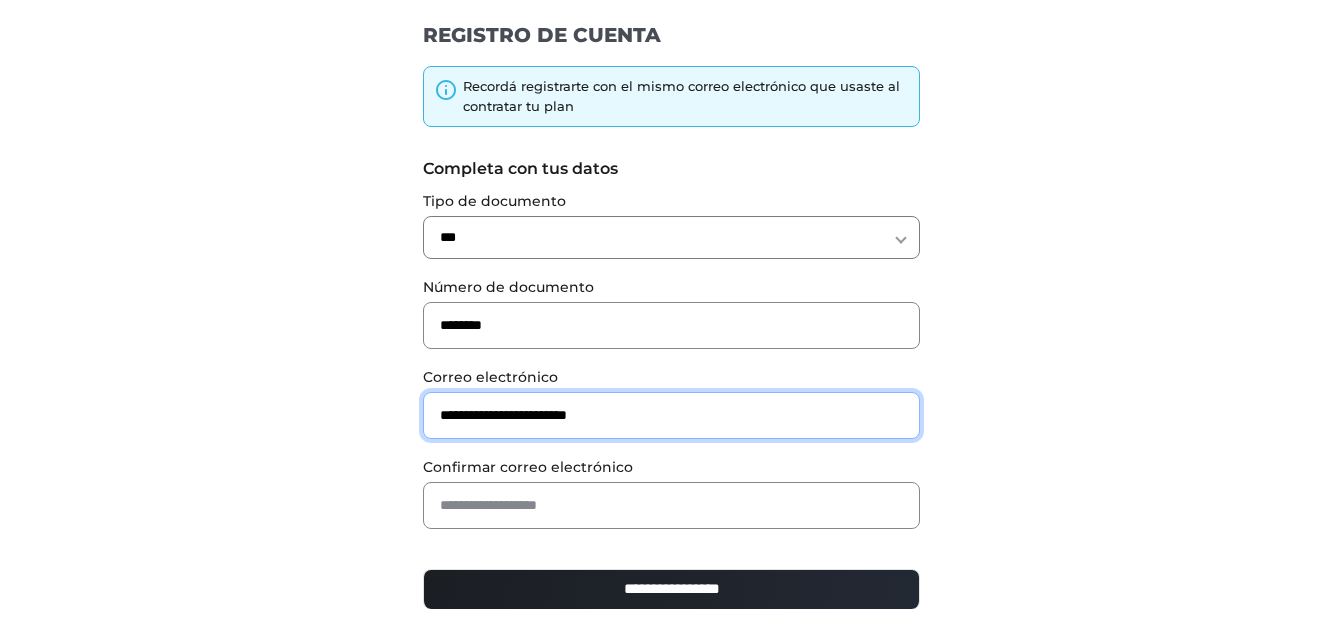 scroll, scrollTop: 100, scrollLeft: 0, axis: vertical 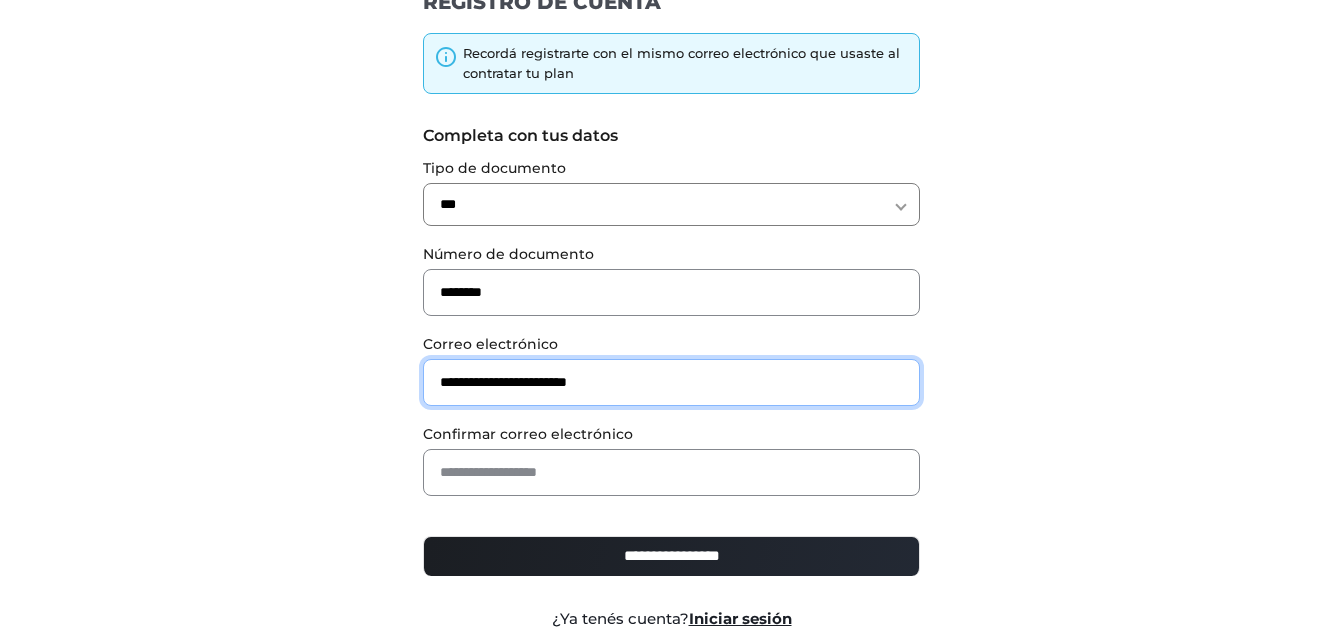 type on "**********" 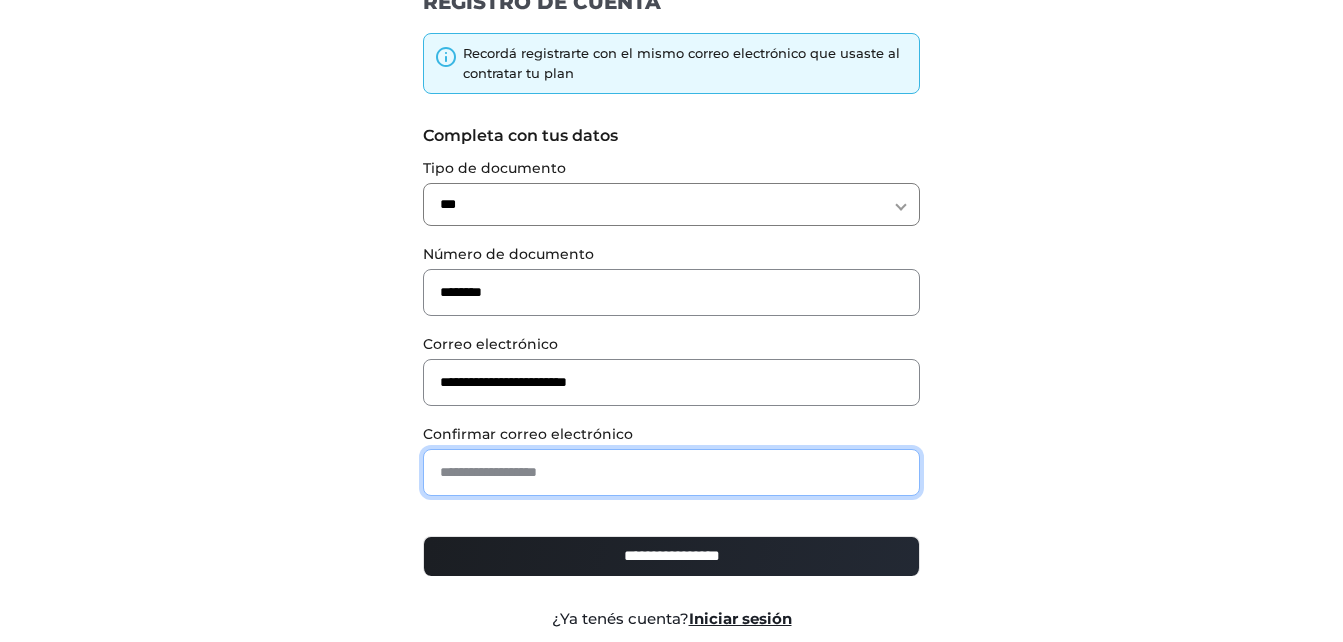 paste on "**********" 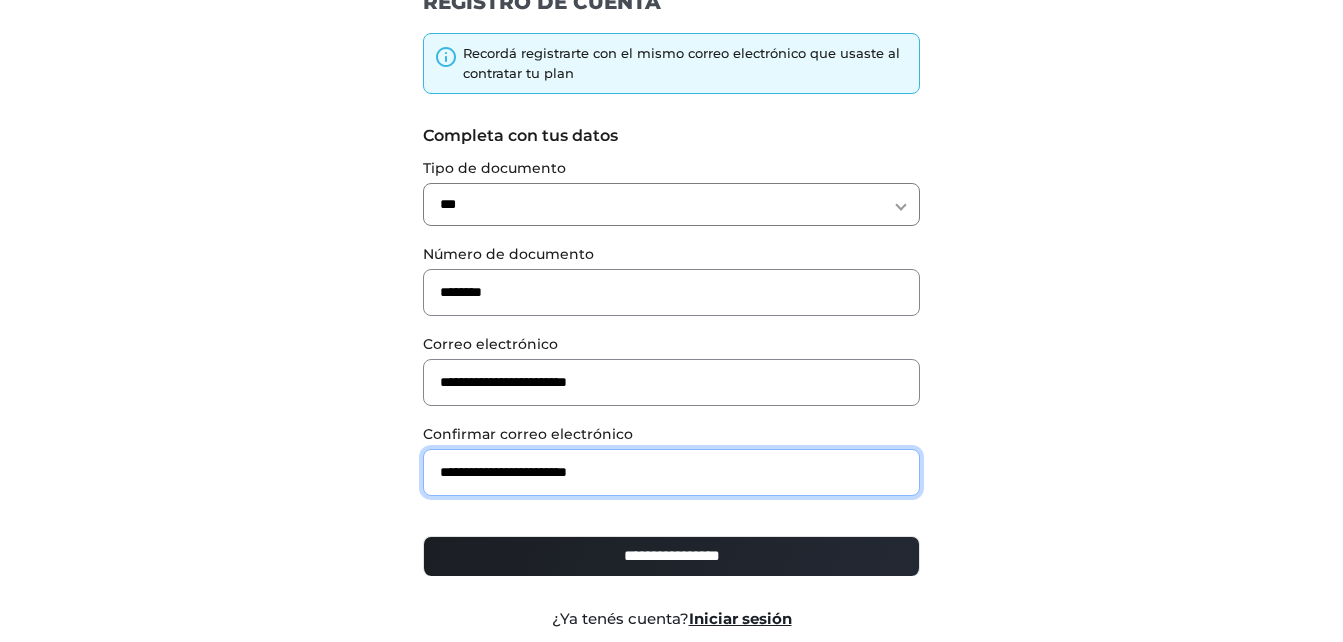 type on "**********" 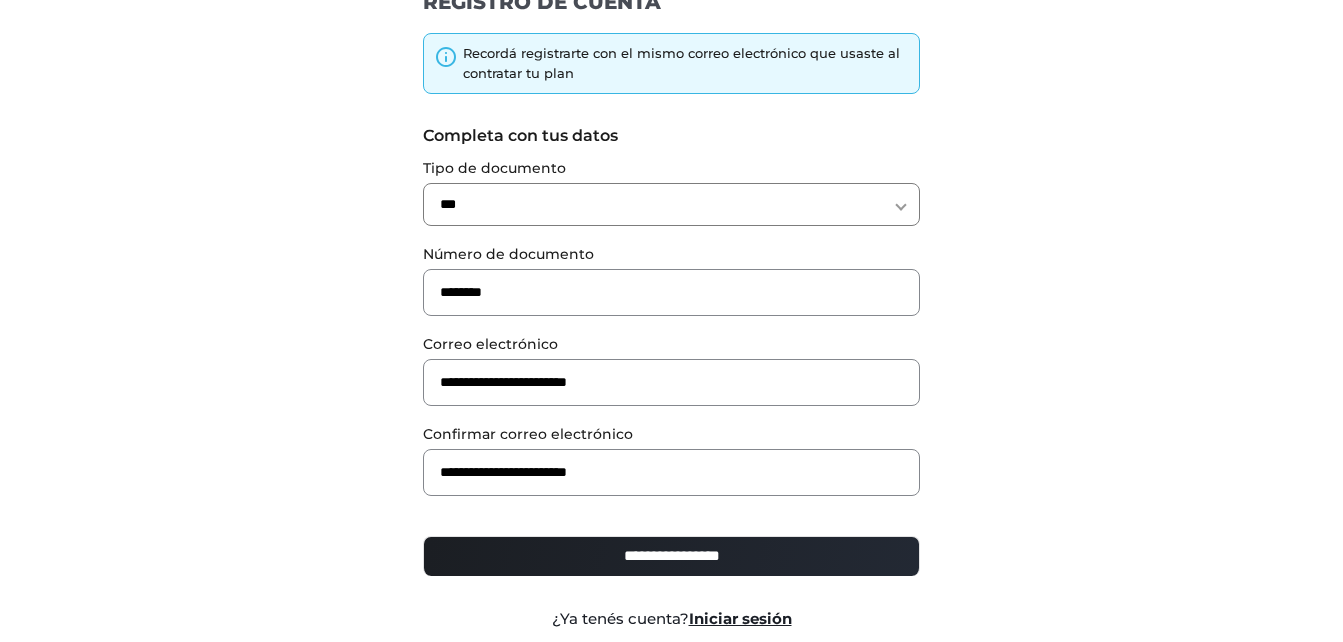 click on "**********" at bounding box center [671, 556] 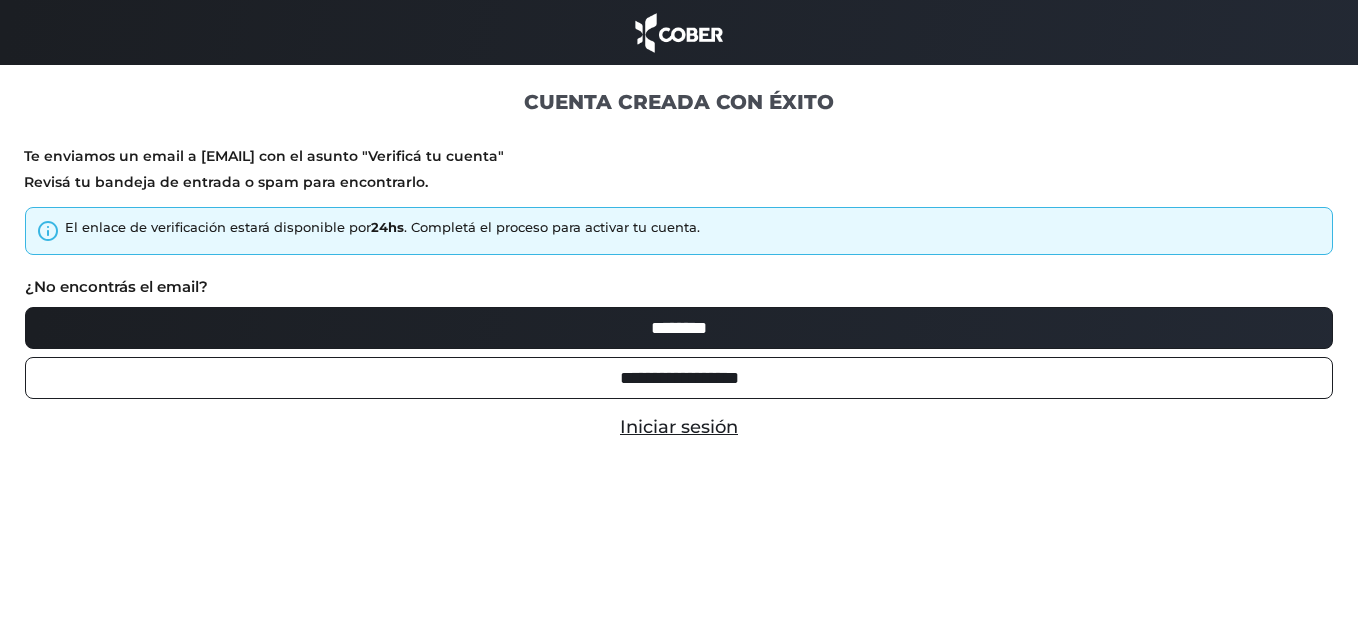 scroll, scrollTop: 0, scrollLeft: 0, axis: both 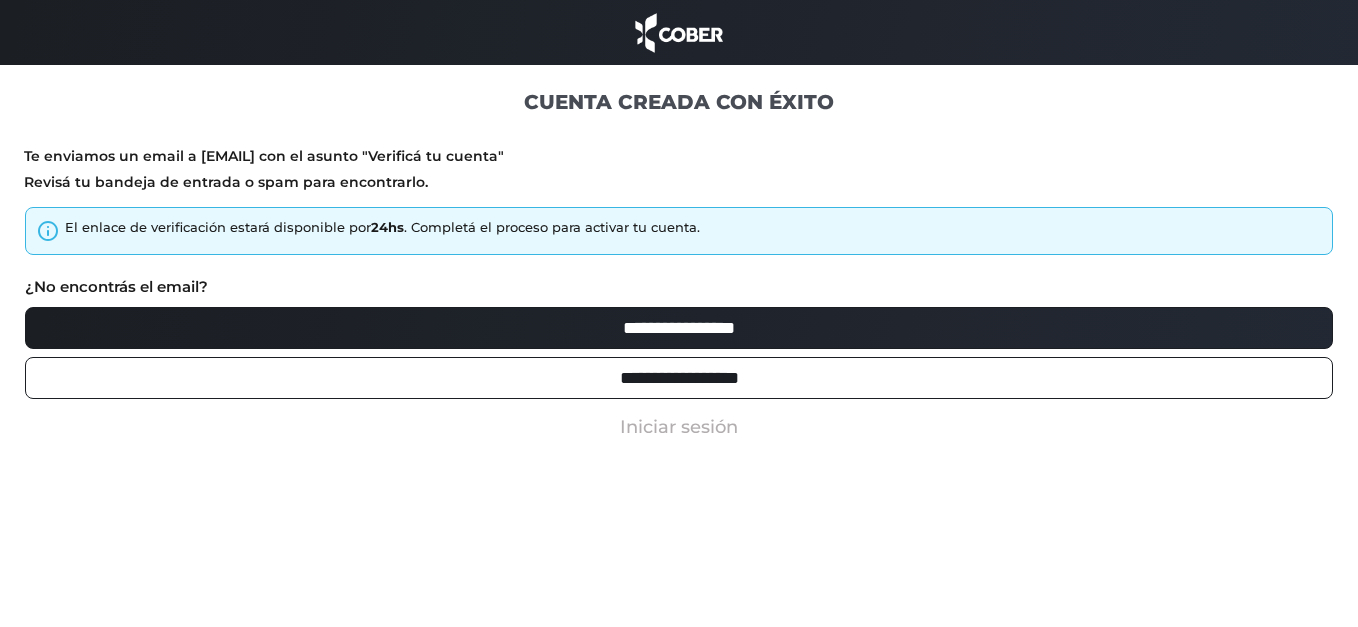 type on "**********" 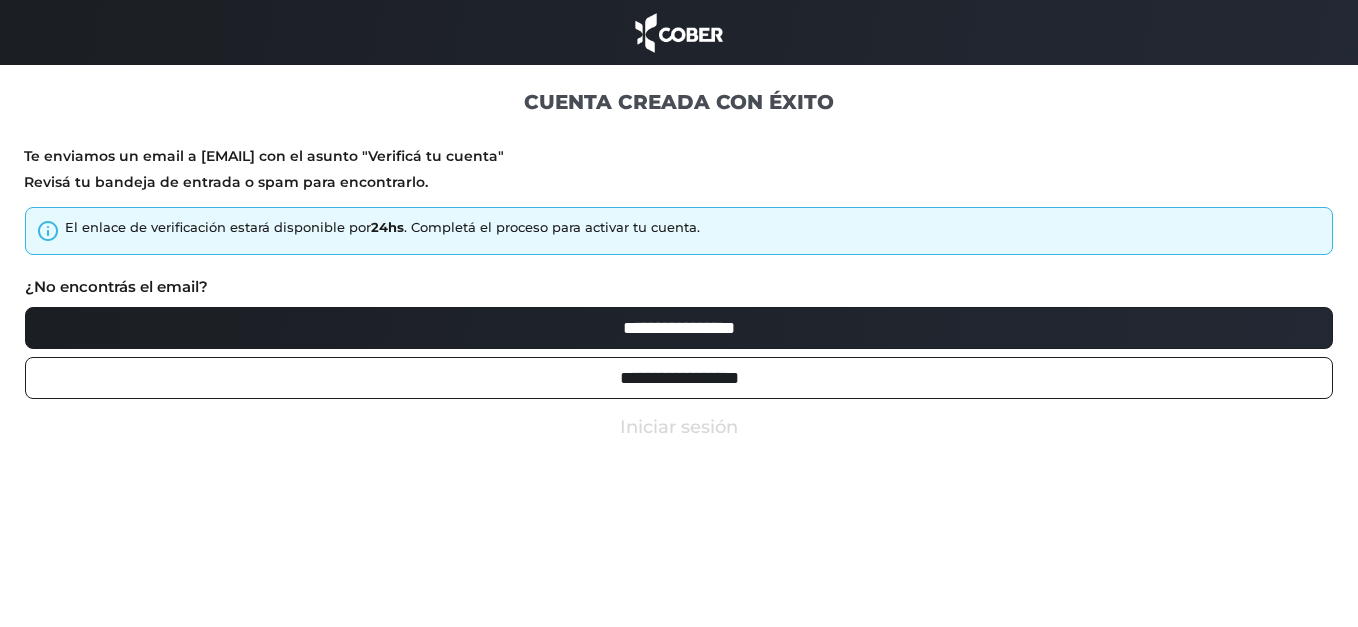 click on "Iniciar sesión" at bounding box center [679, 427] 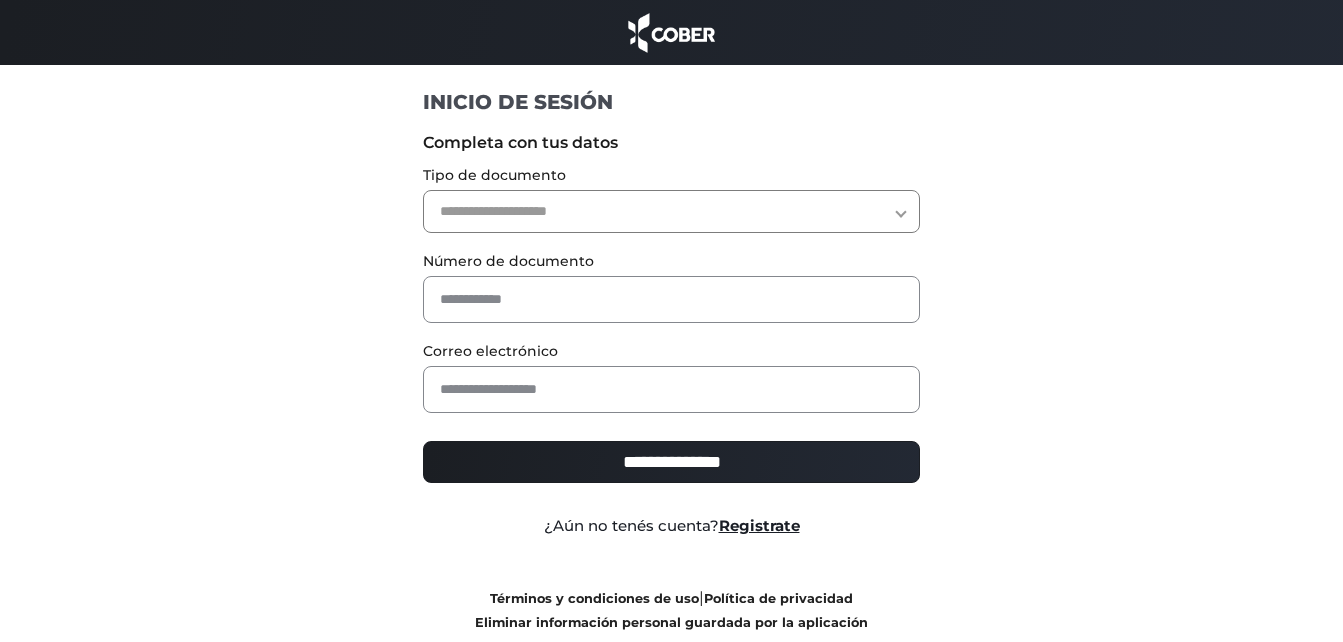 scroll, scrollTop: 0, scrollLeft: 0, axis: both 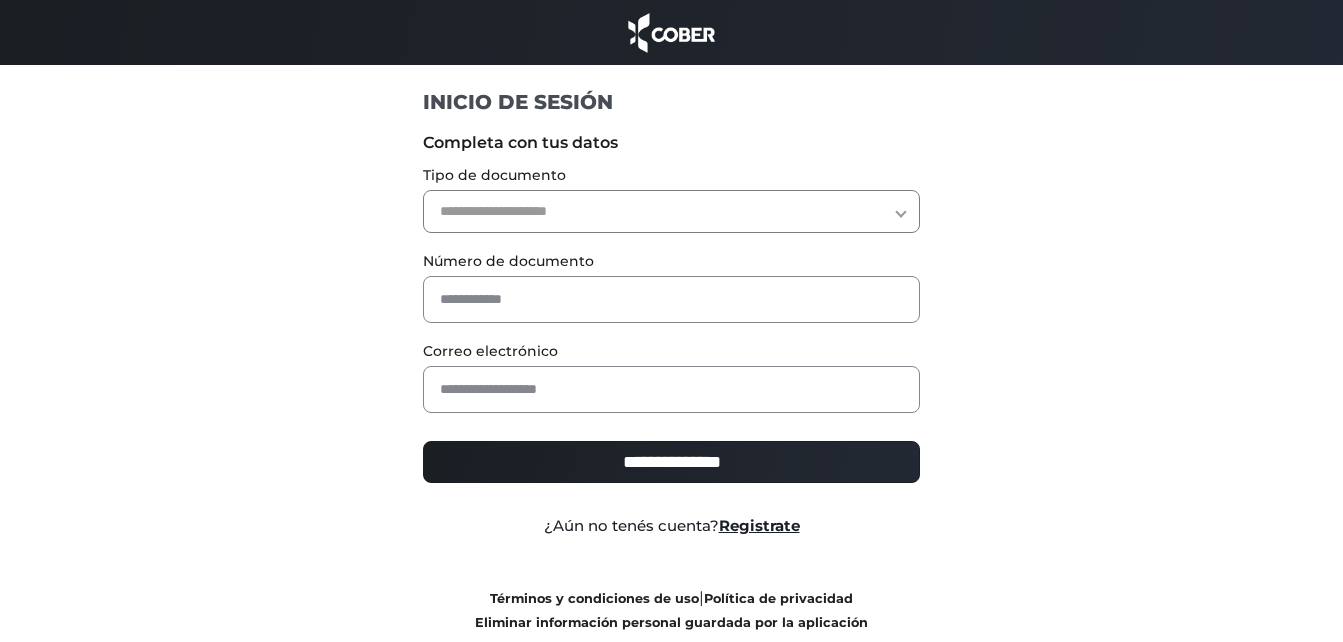 click on "**********" at bounding box center [671, 211] 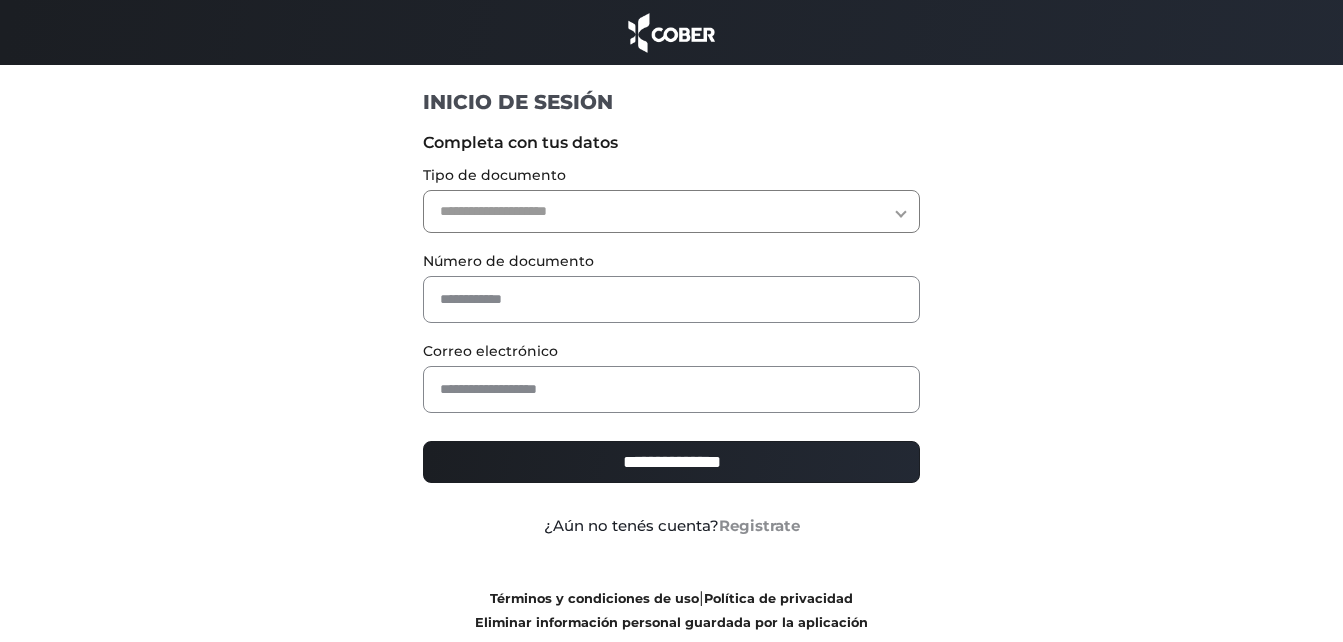 click on "Registrate" at bounding box center (759, 525) 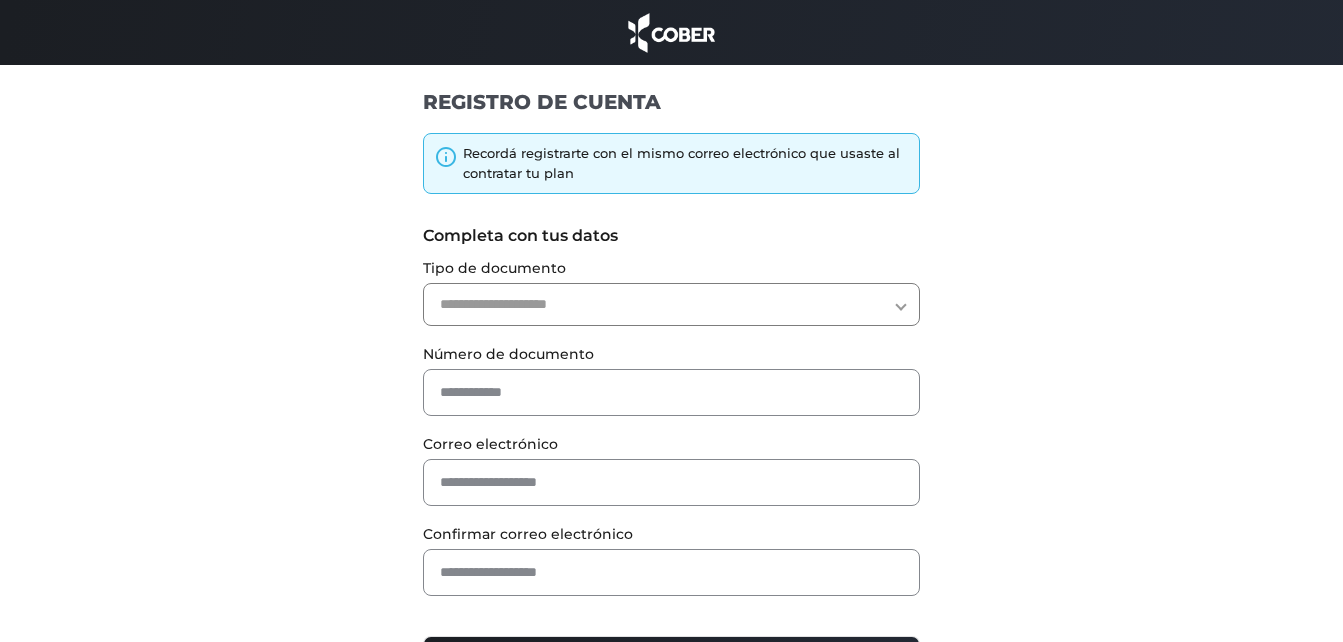 scroll, scrollTop: 0, scrollLeft: 0, axis: both 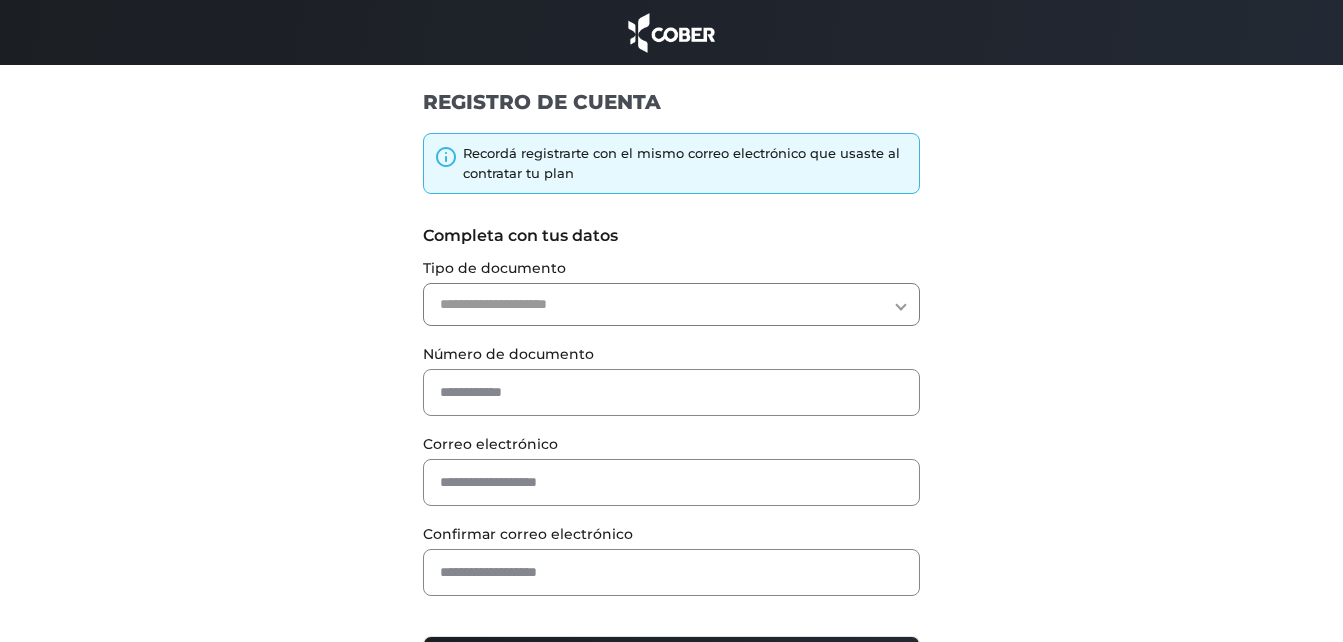 select on "***" 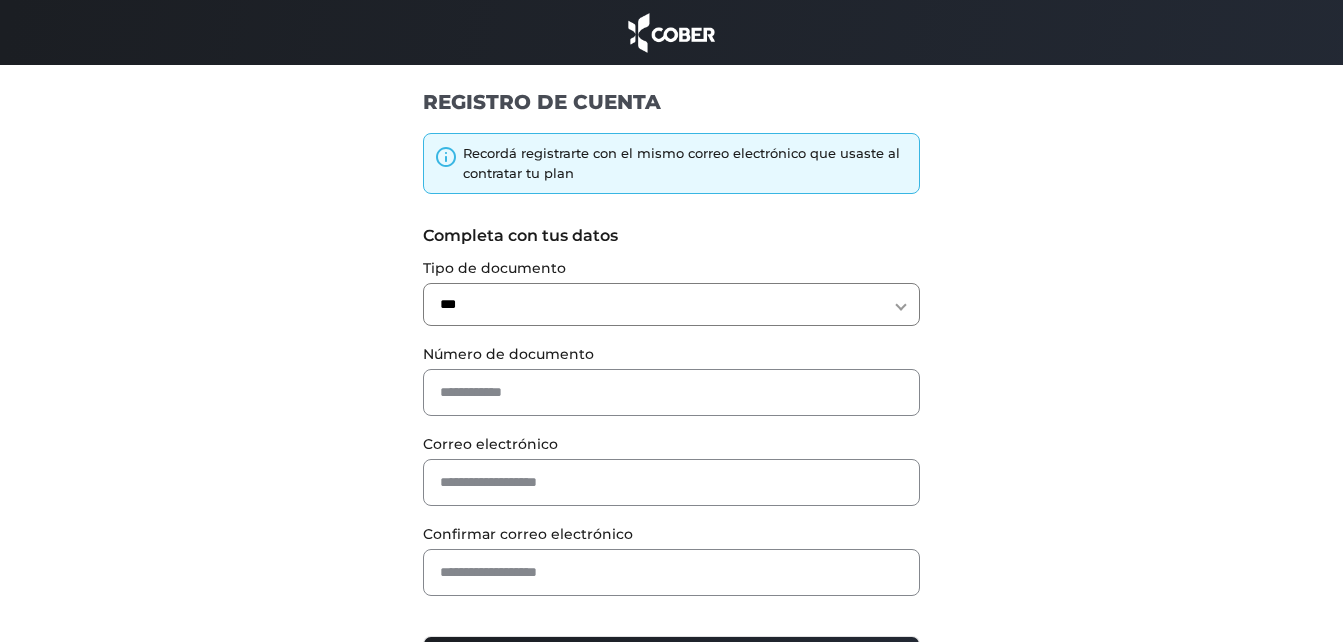 click on "**********" at bounding box center (671, 304) 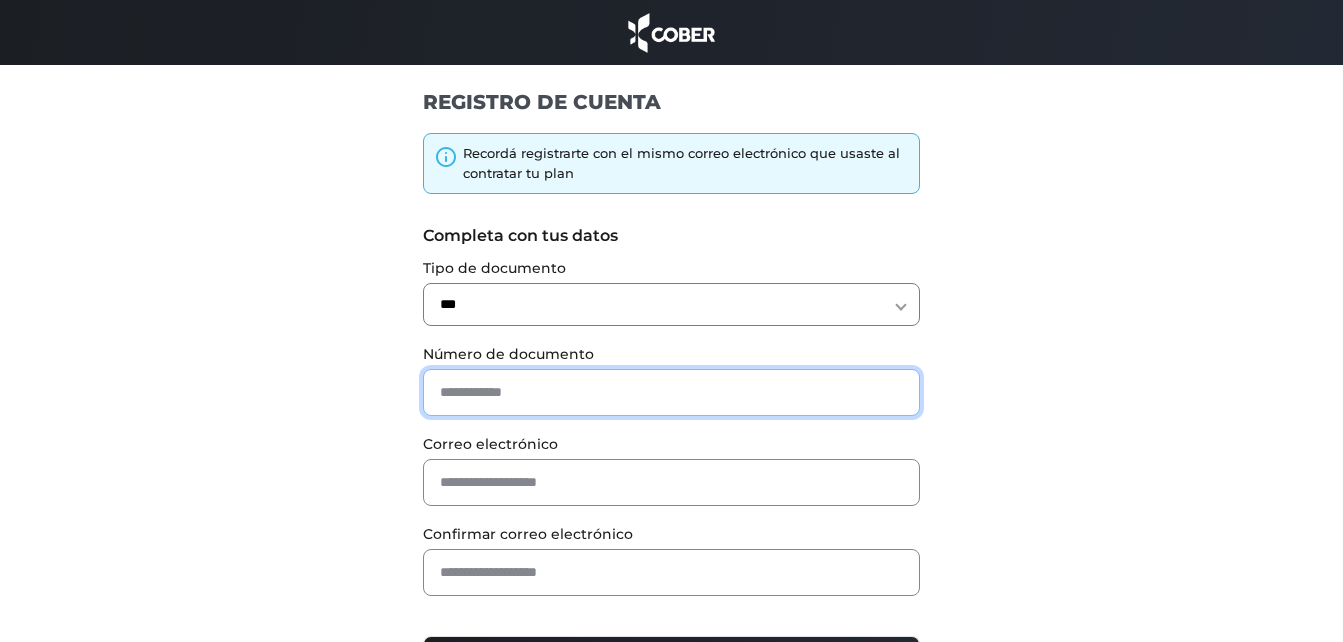 click at bounding box center [671, 392] 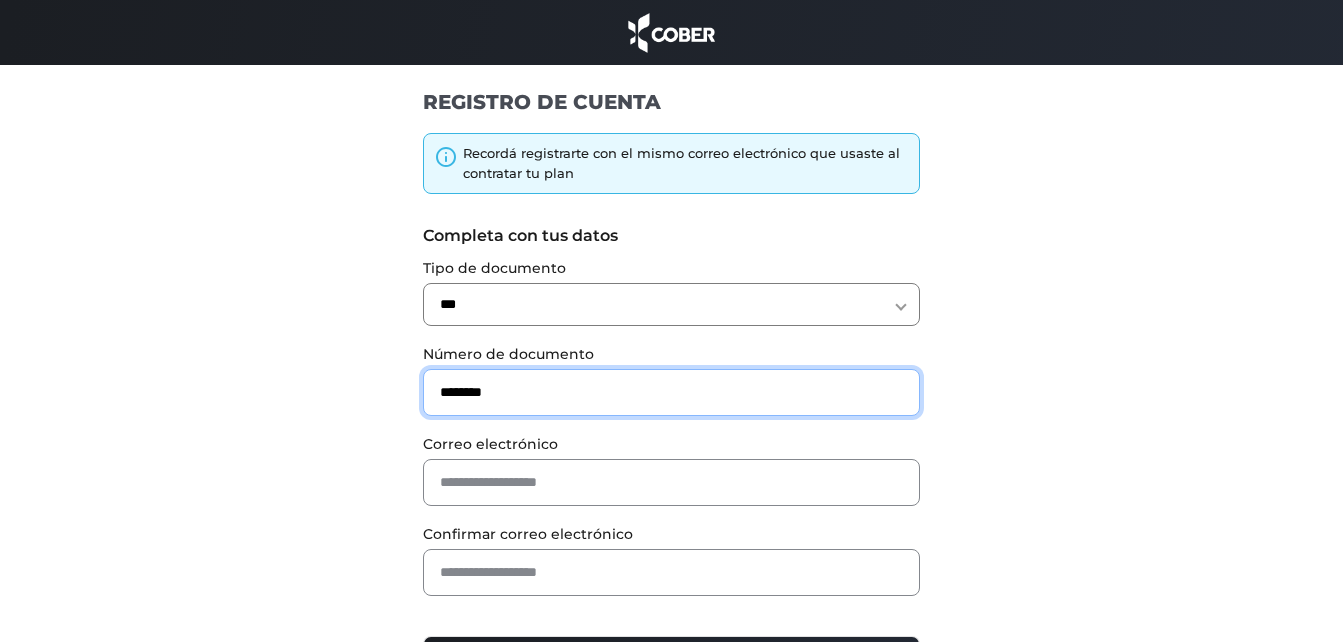 type on "********" 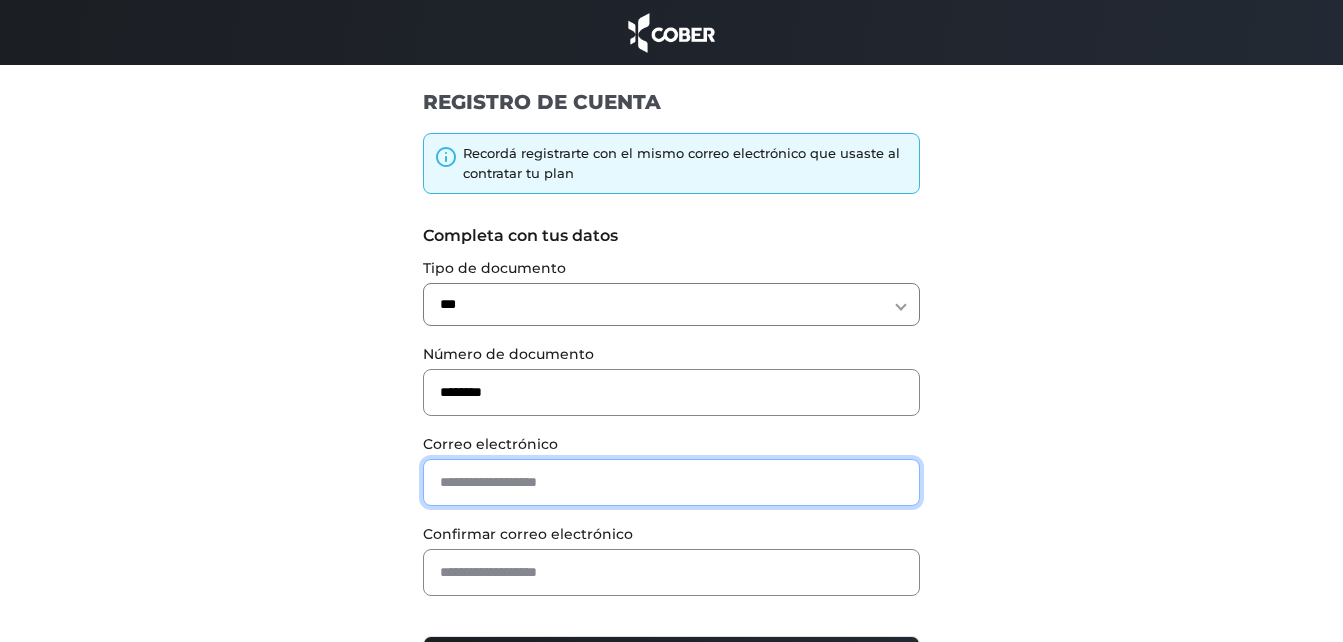 click at bounding box center (671, 482) 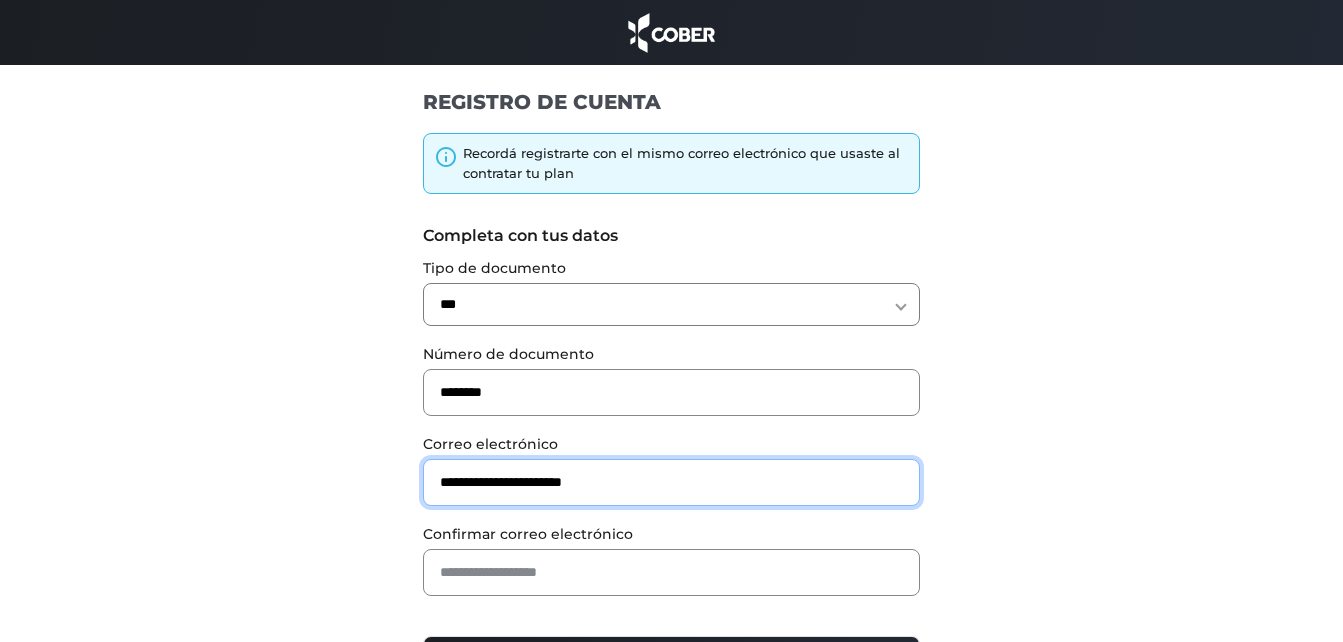 drag, startPoint x: 644, startPoint y: 487, endPoint x: 434, endPoint y: 479, distance: 210.15233 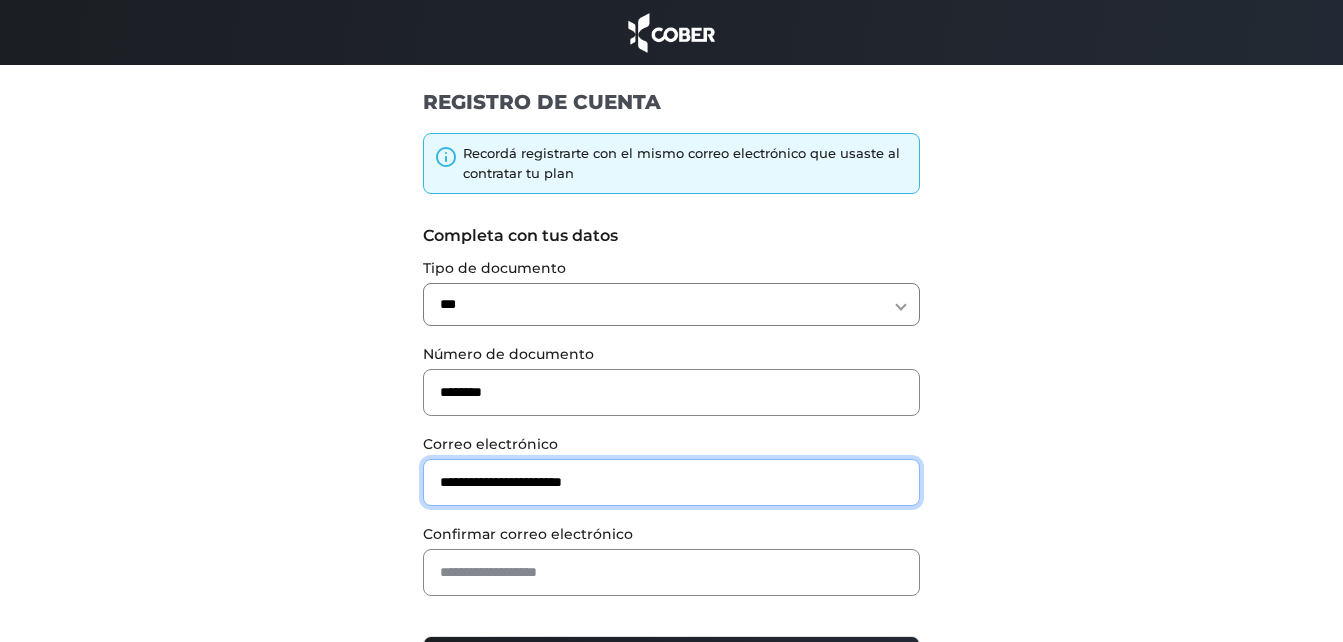 click on "**********" at bounding box center [671, 482] 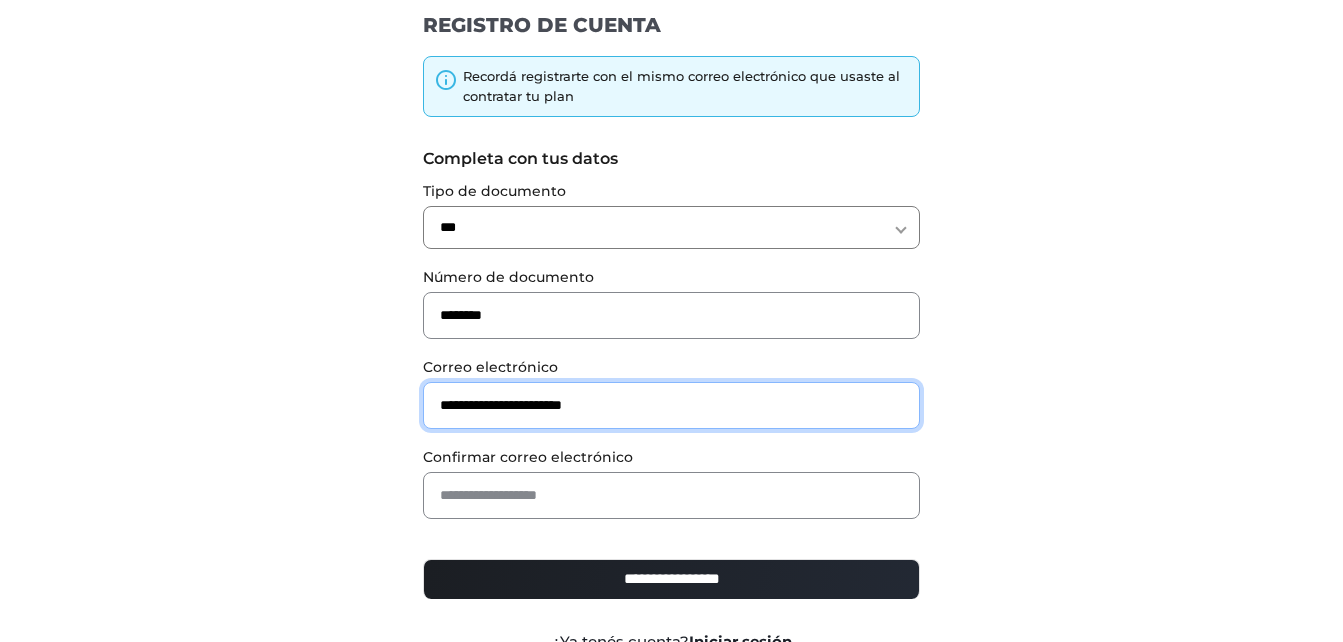 scroll, scrollTop: 176, scrollLeft: 0, axis: vertical 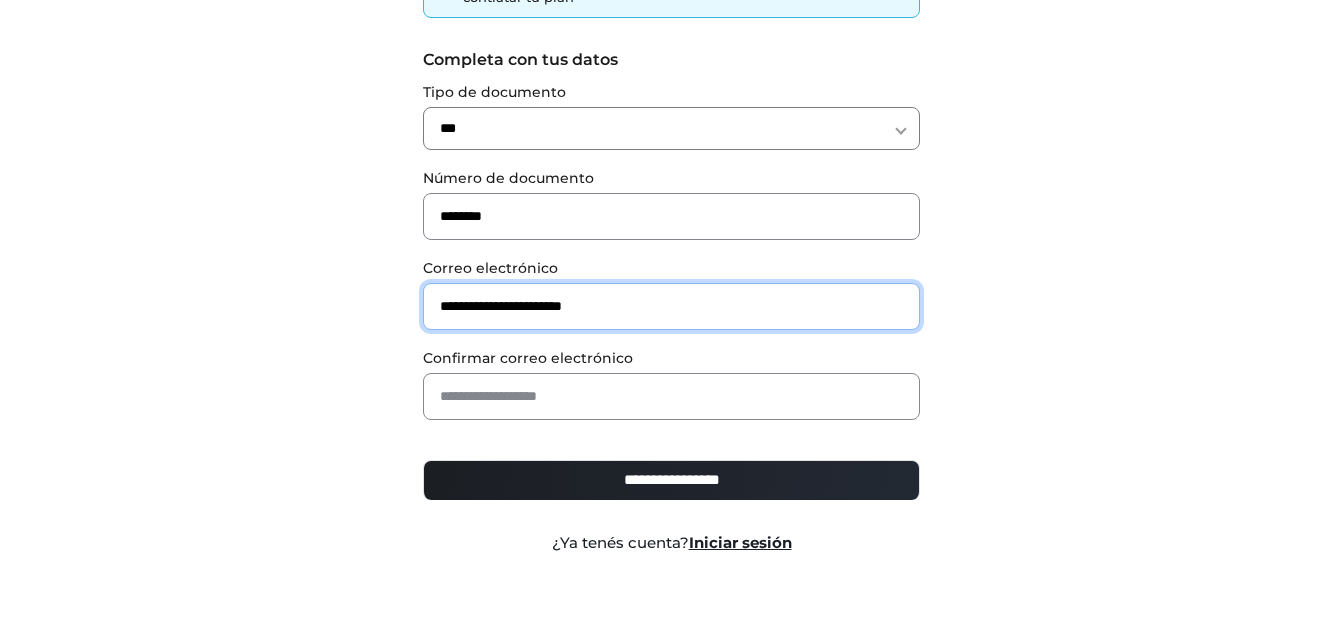 type on "**********" 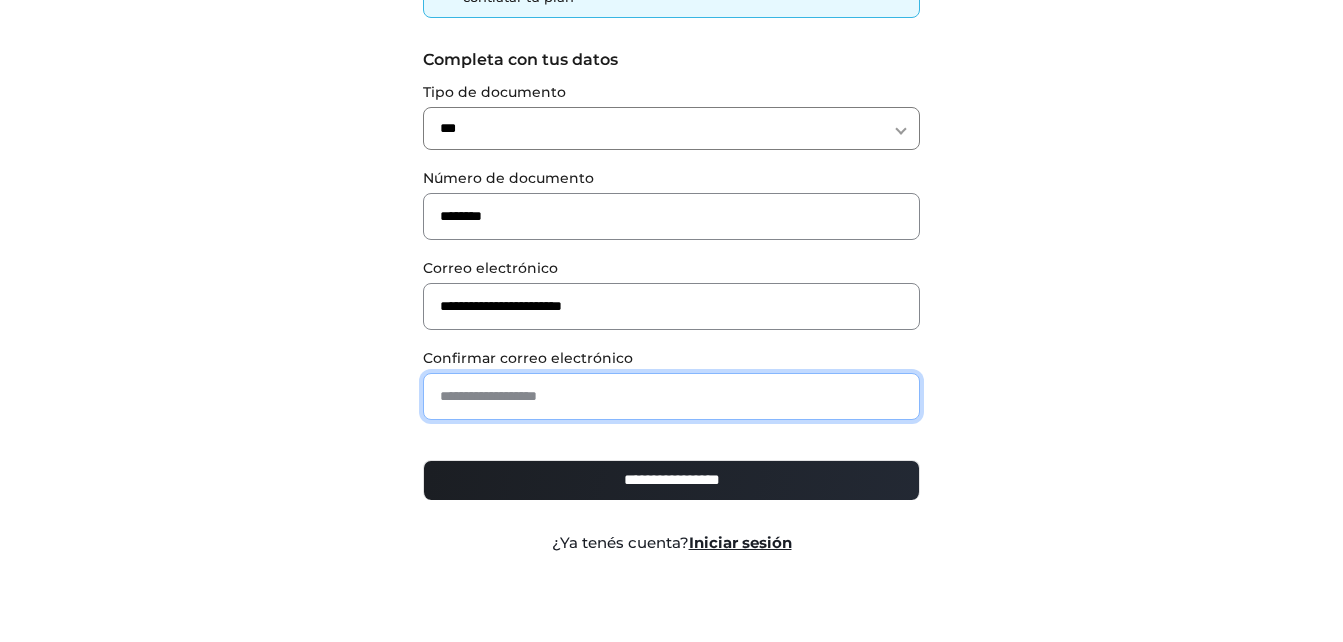 paste on "**********" 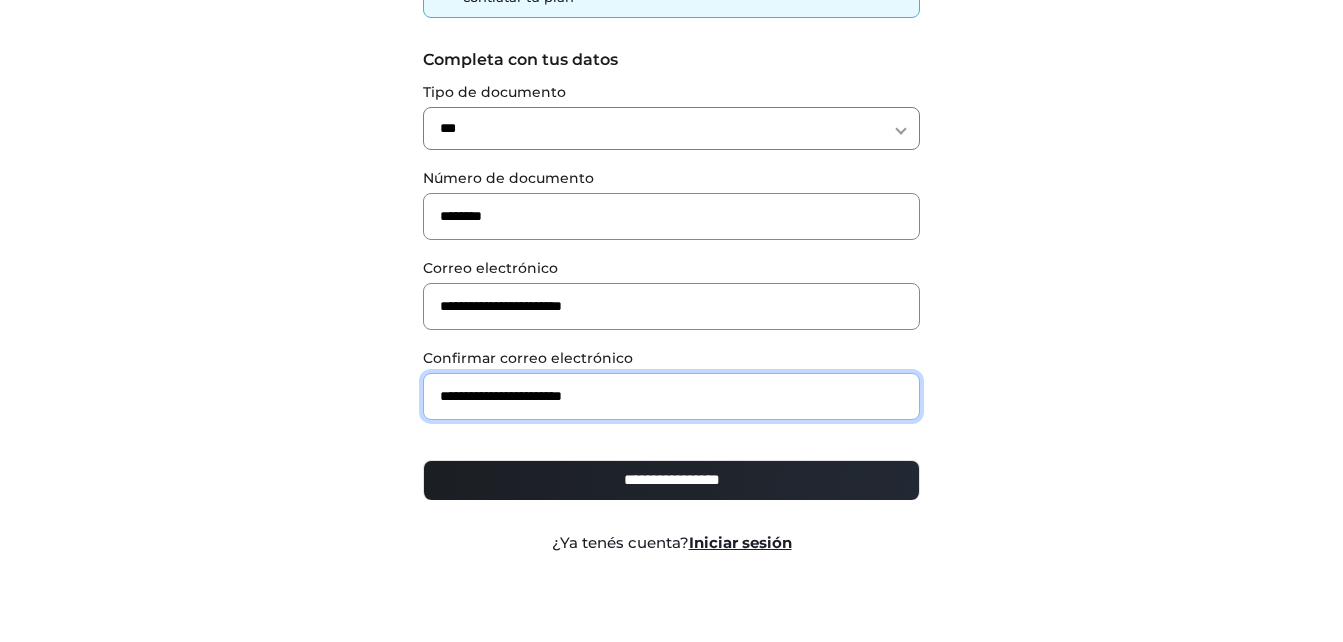 type on "**********" 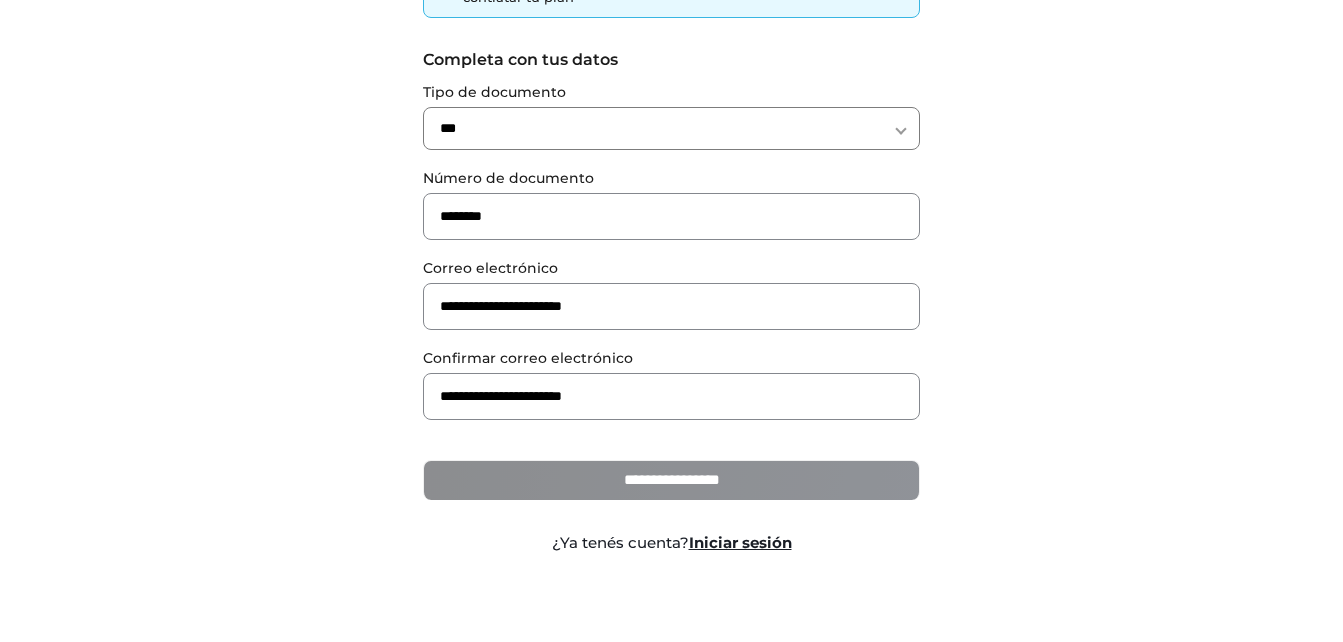 click on "**********" at bounding box center [671, 480] 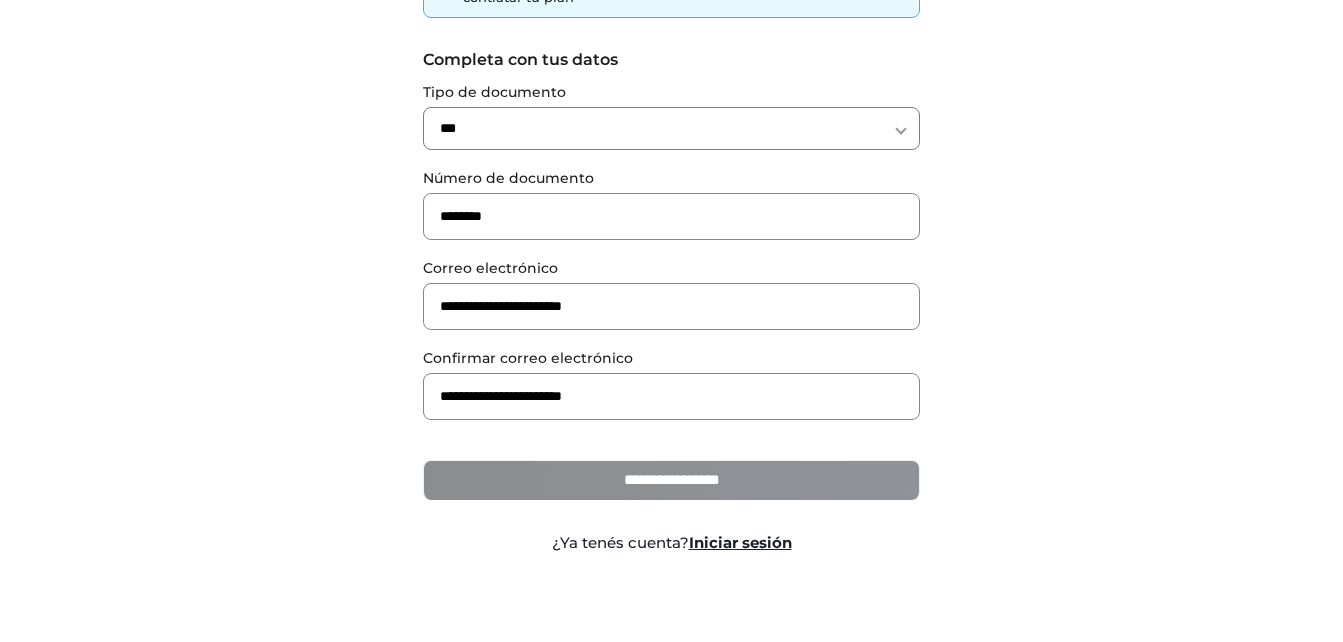 type on "**********" 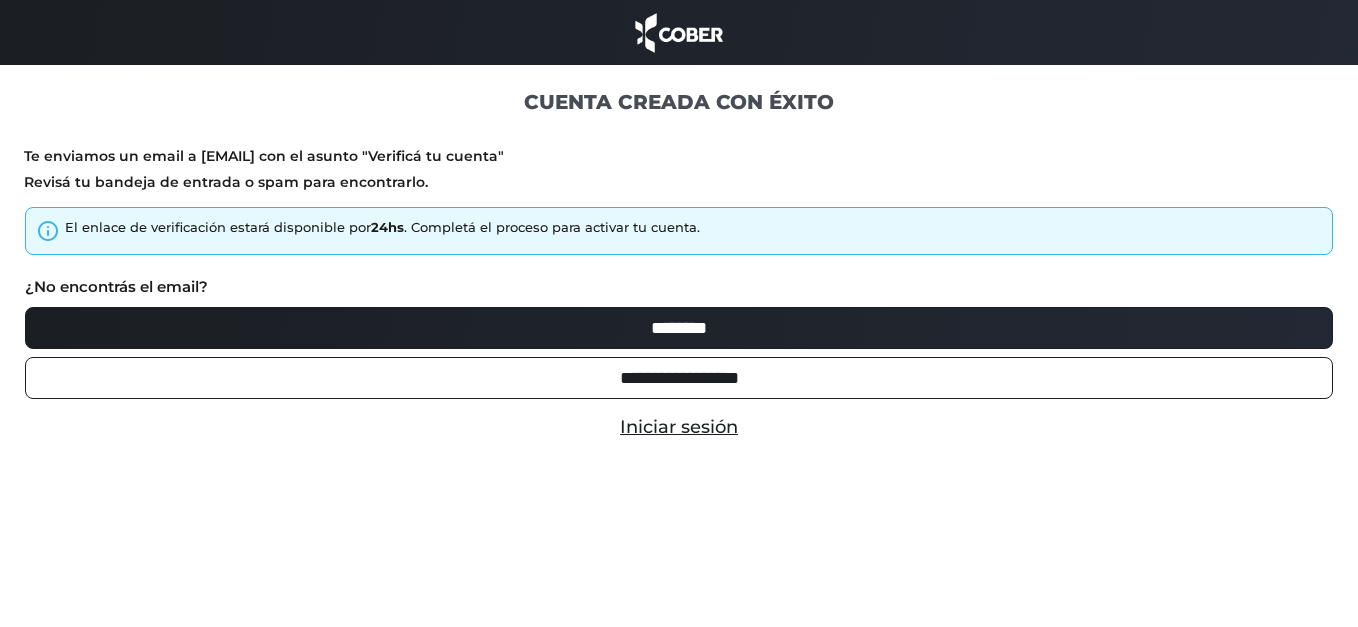 scroll, scrollTop: 0, scrollLeft: 0, axis: both 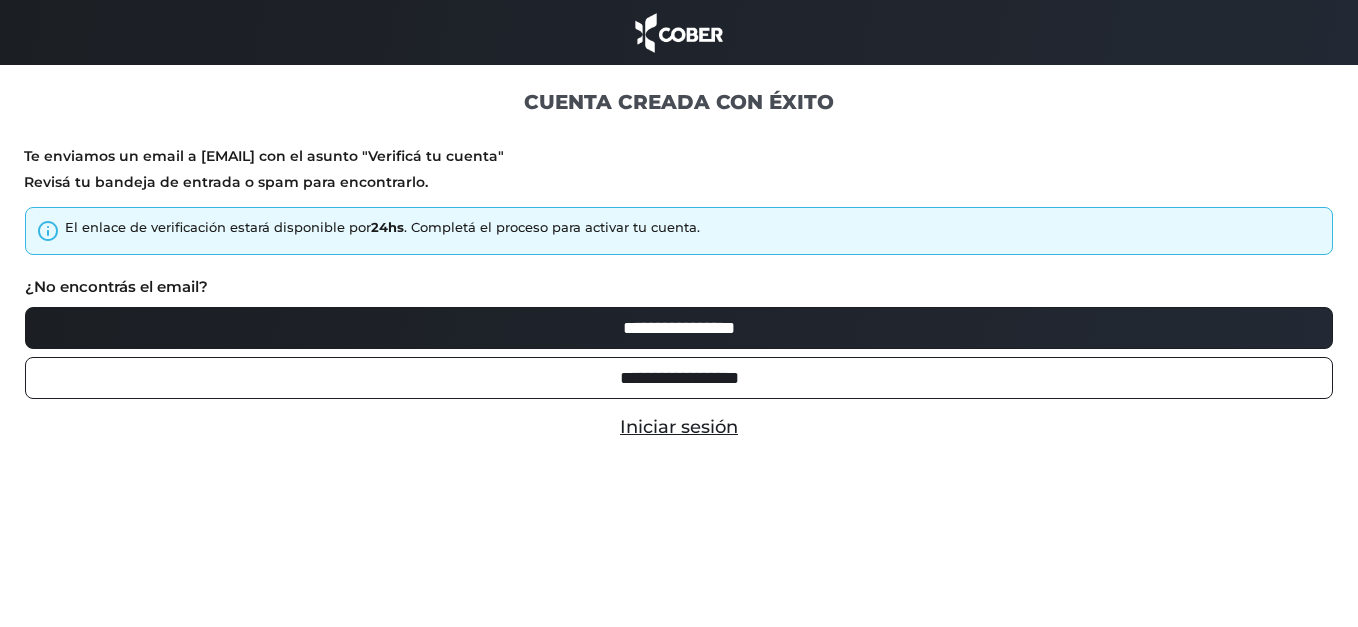 type on "**********" 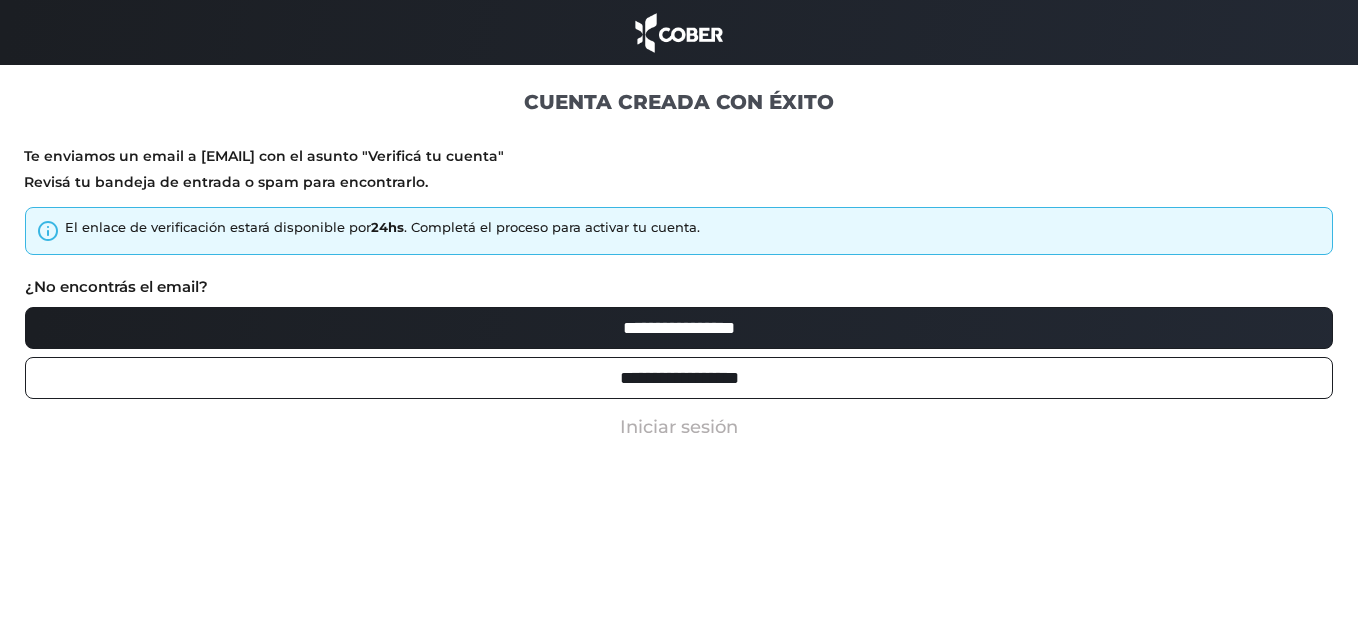 click on "Iniciar sesión" at bounding box center [679, 427] 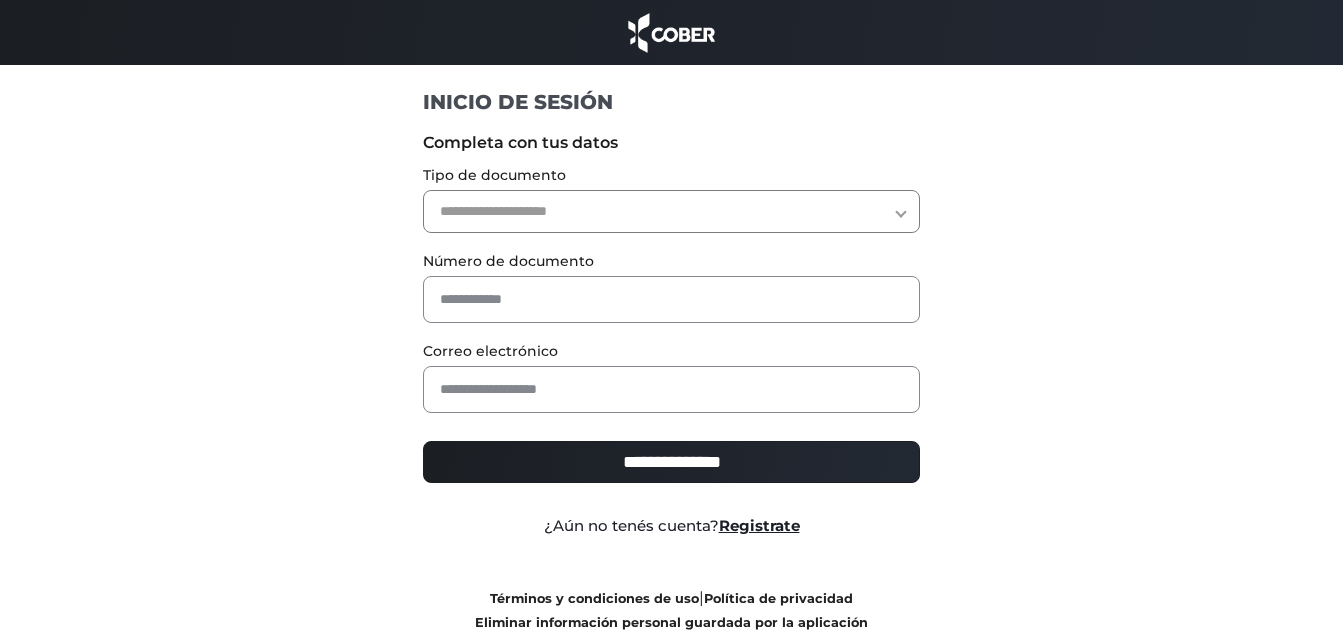 scroll, scrollTop: 0, scrollLeft: 0, axis: both 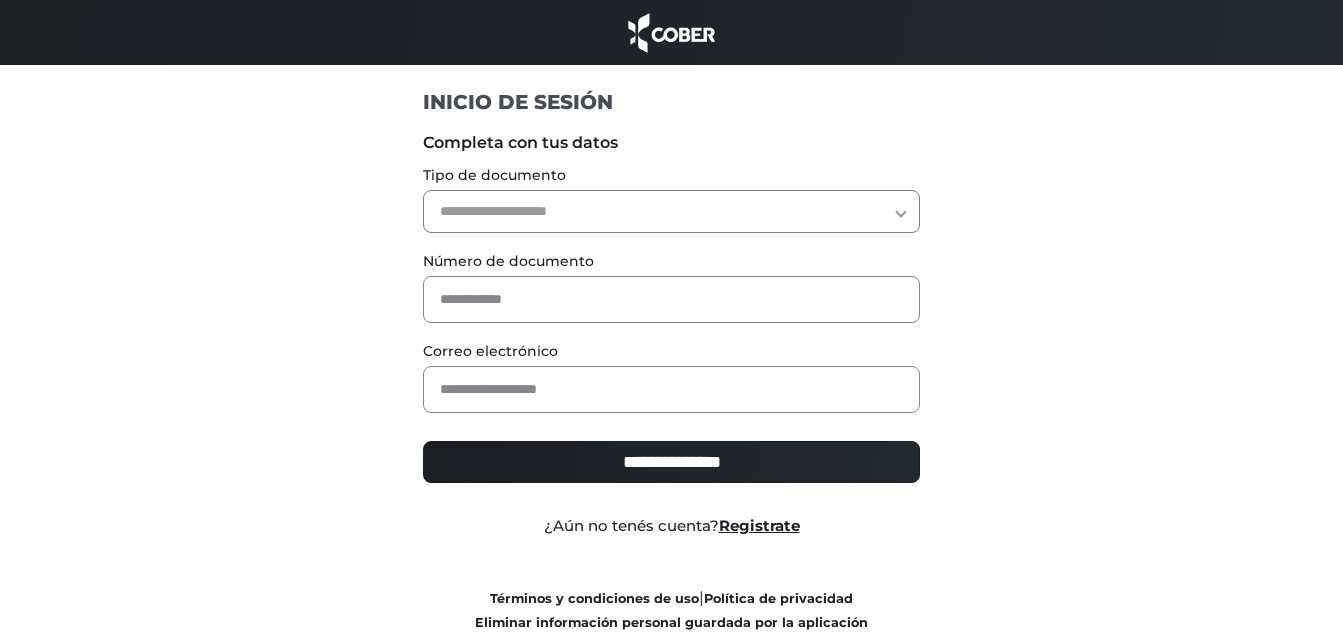 click on "**********" at bounding box center (671, 211) 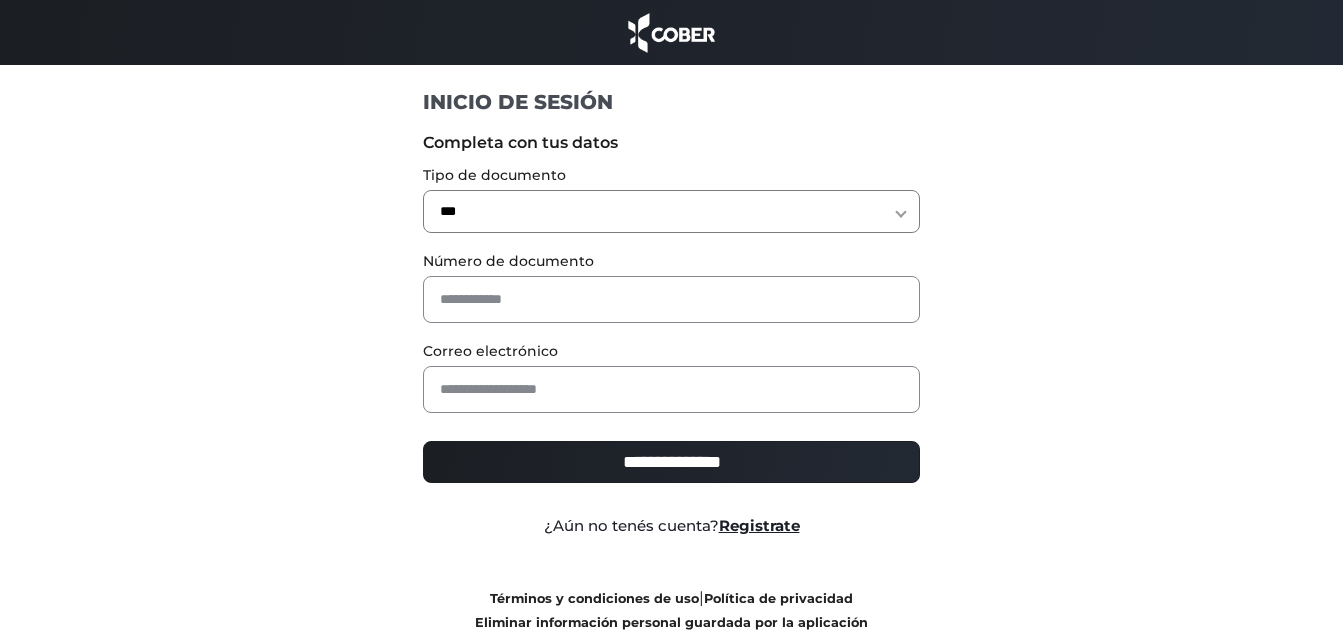 click on "**********" at bounding box center (671, 211) 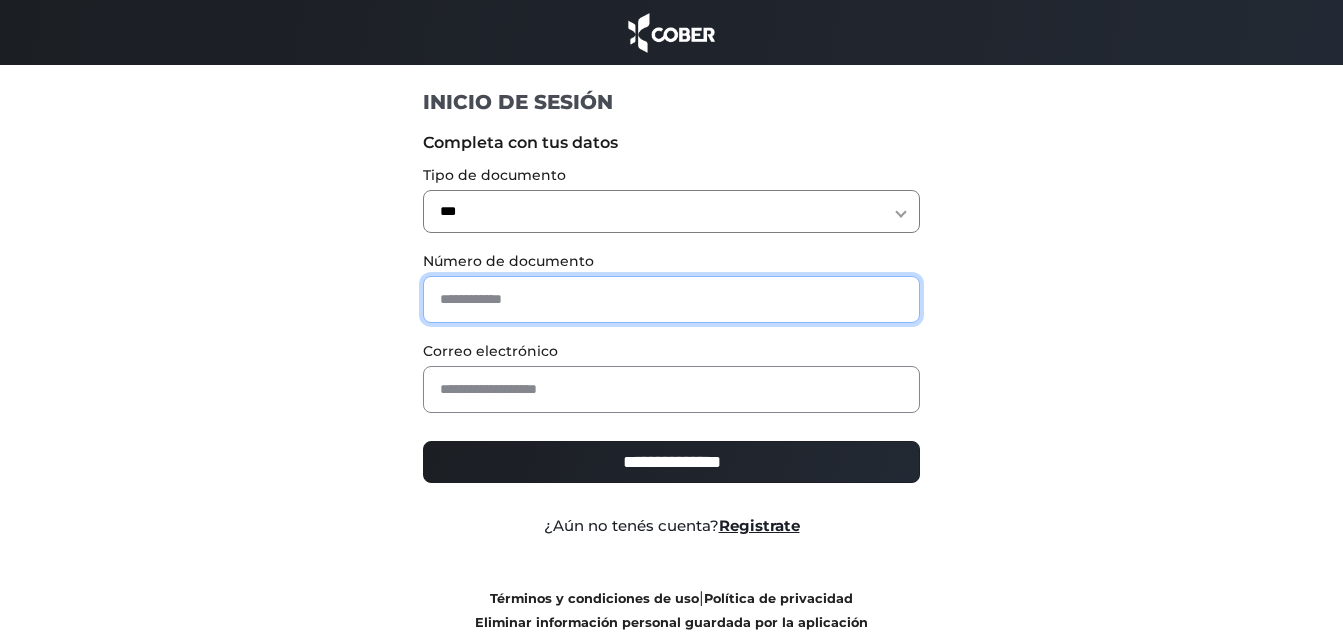 click at bounding box center [671, 299] 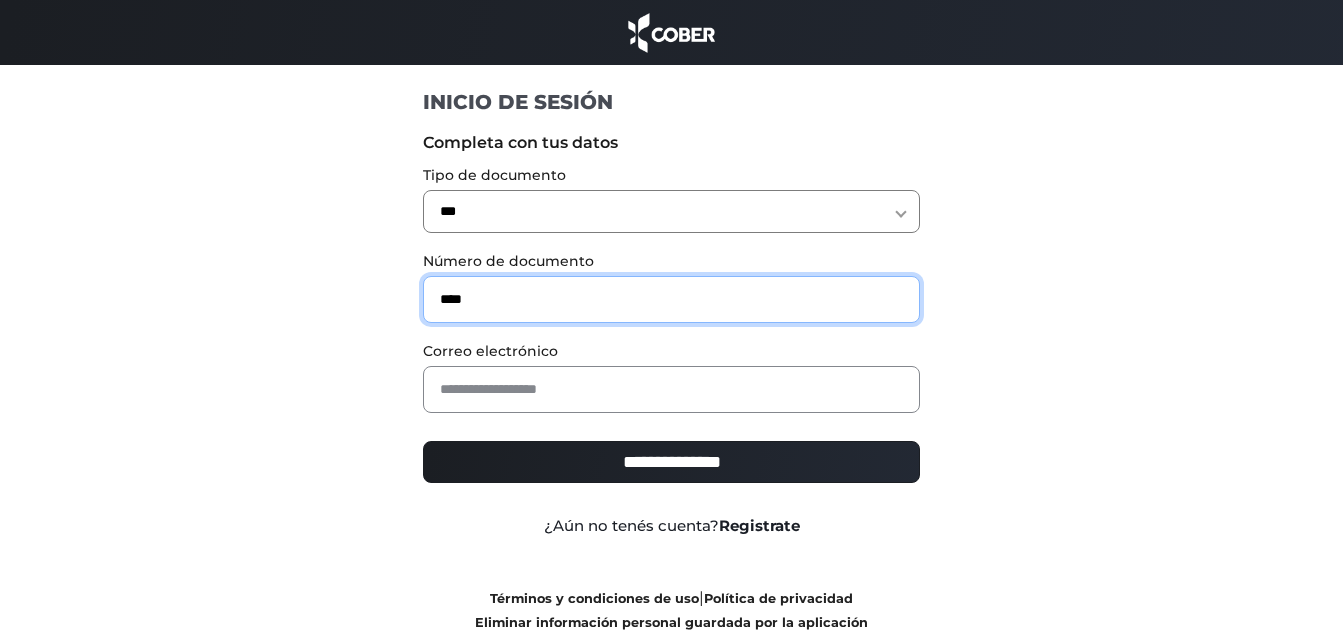 type on "****" 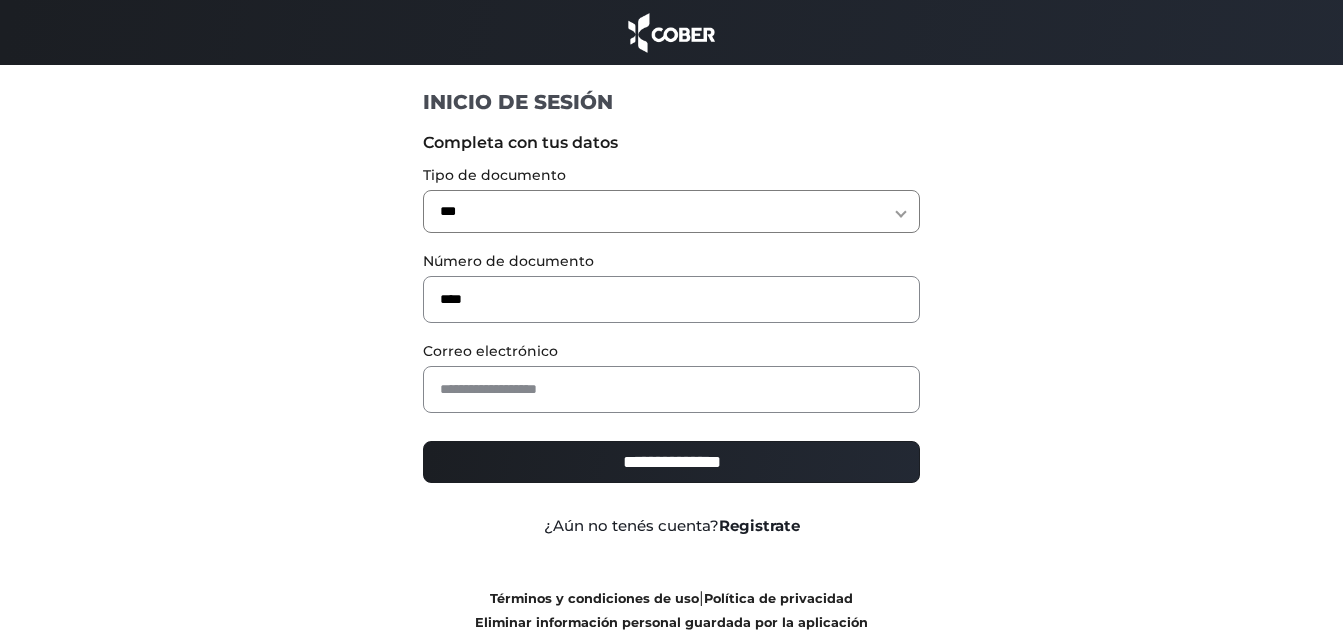 click on "Registrate" at bounding box center [759, 525] 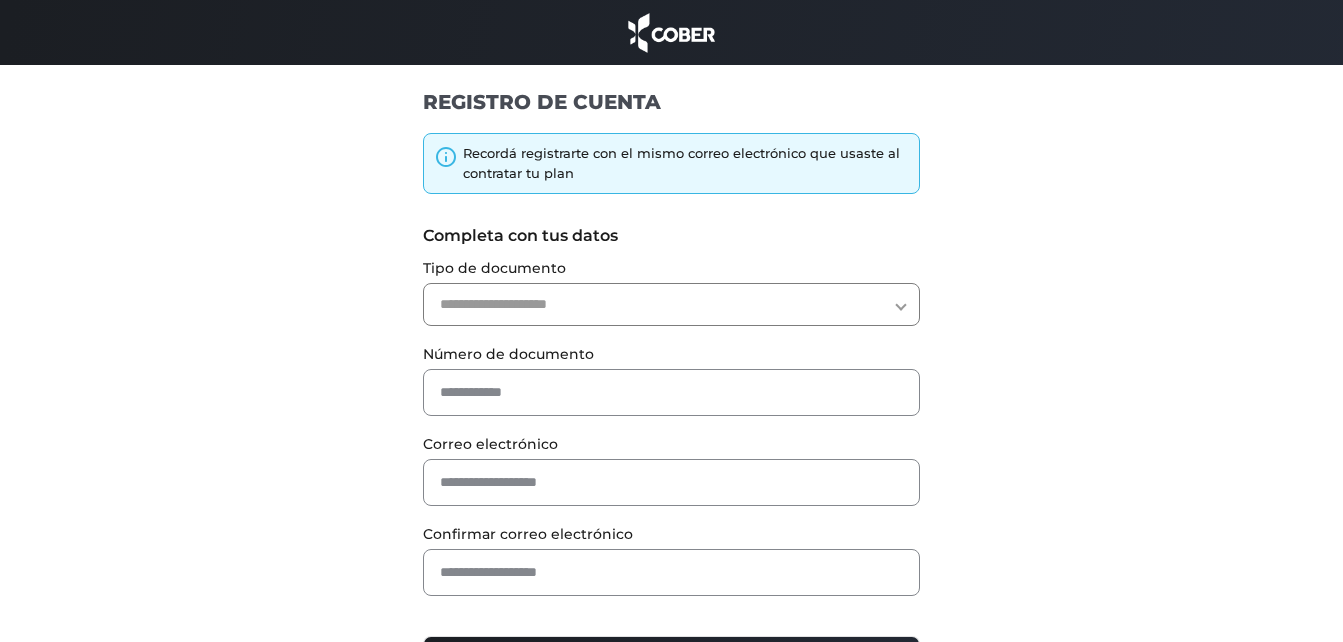 scroll, scrollTop: 0, scrollLeft: 0, axis: both 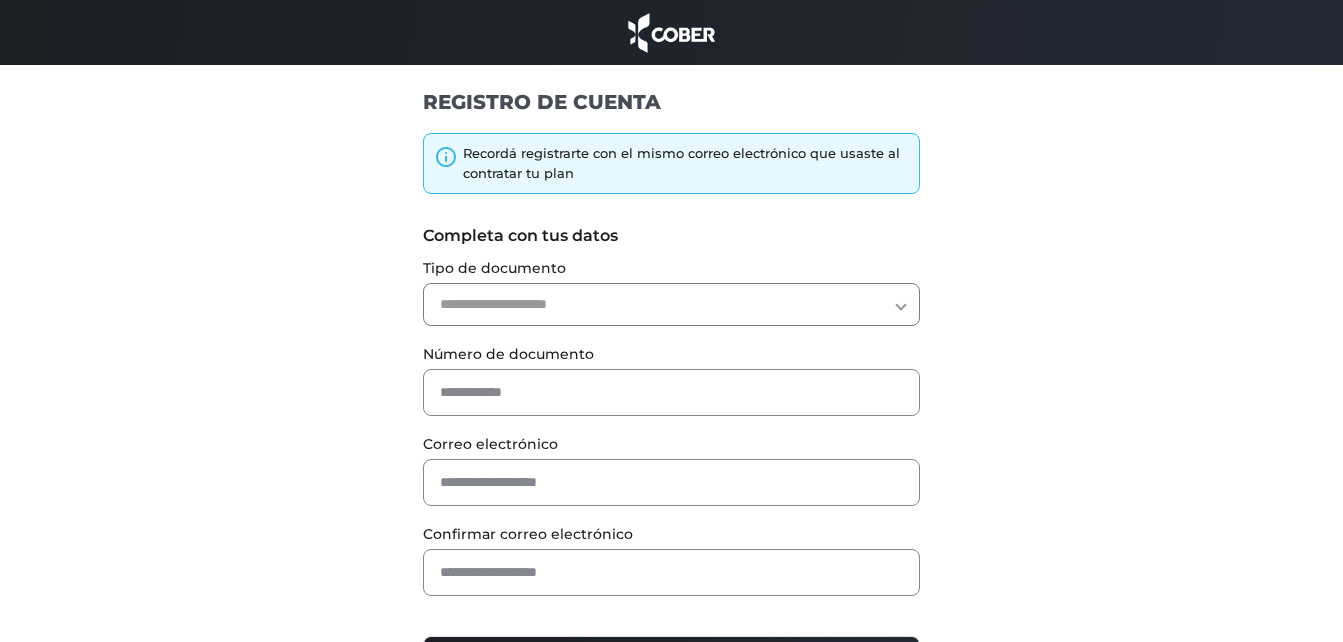 select on "***" 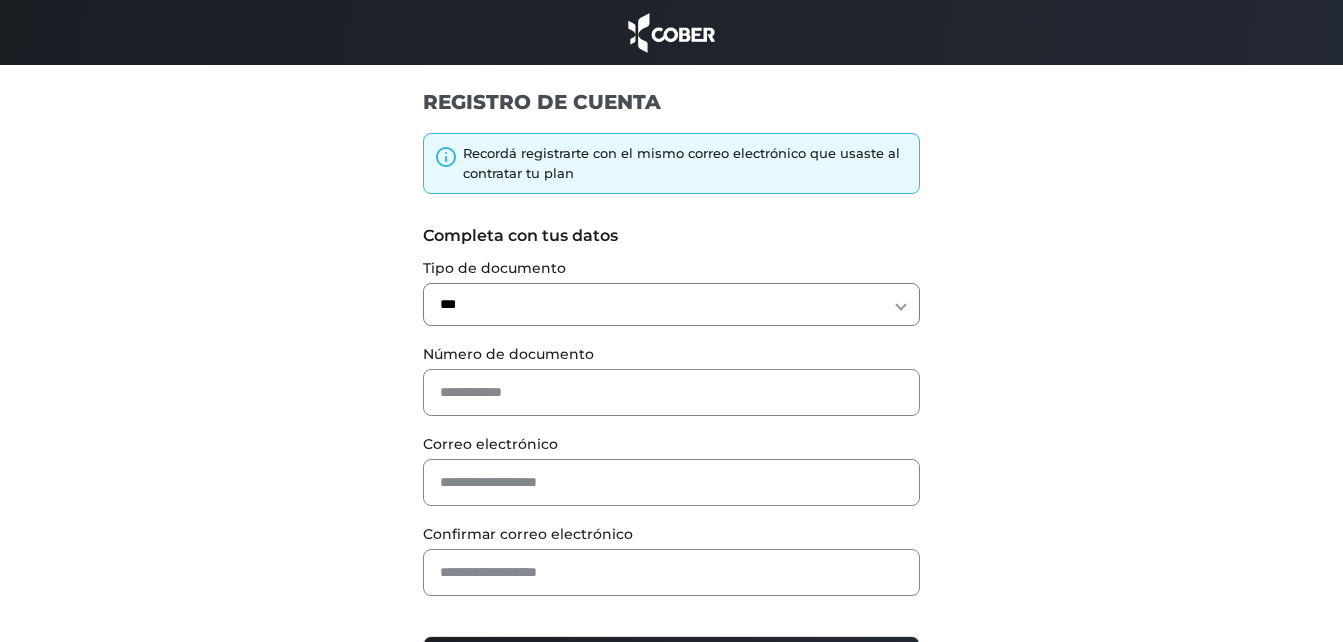 click on "**********" at bounding box center (671, 304) 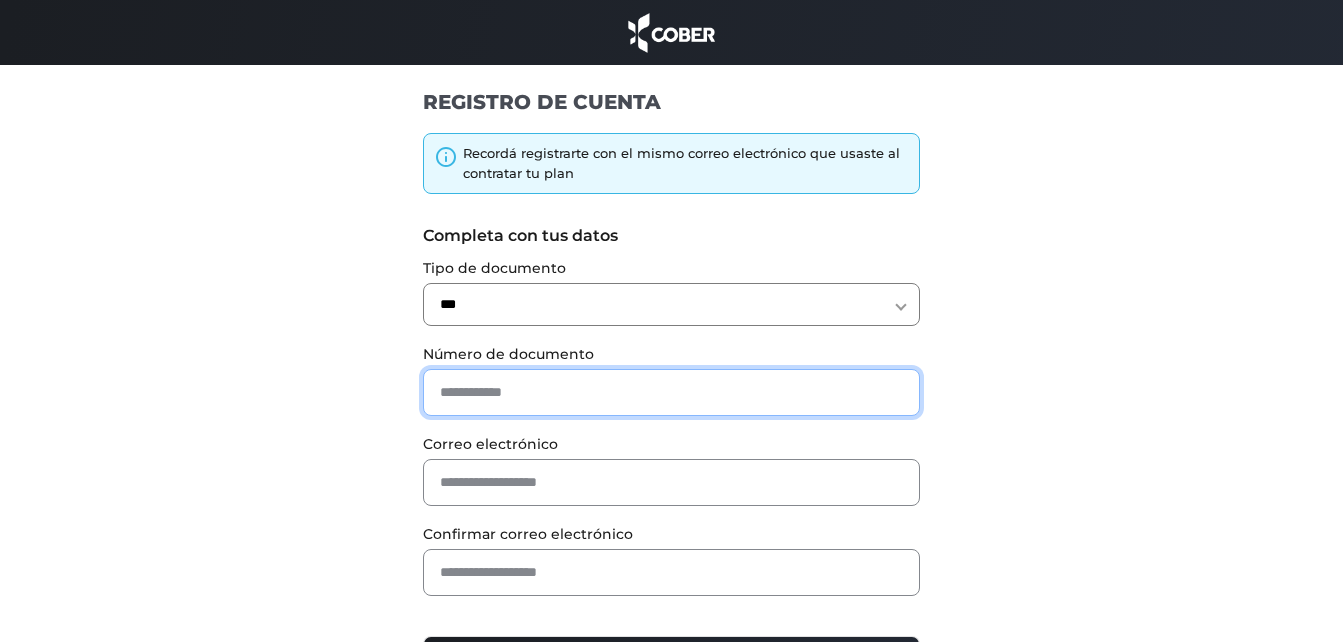 click at bounding box center [671, 392] 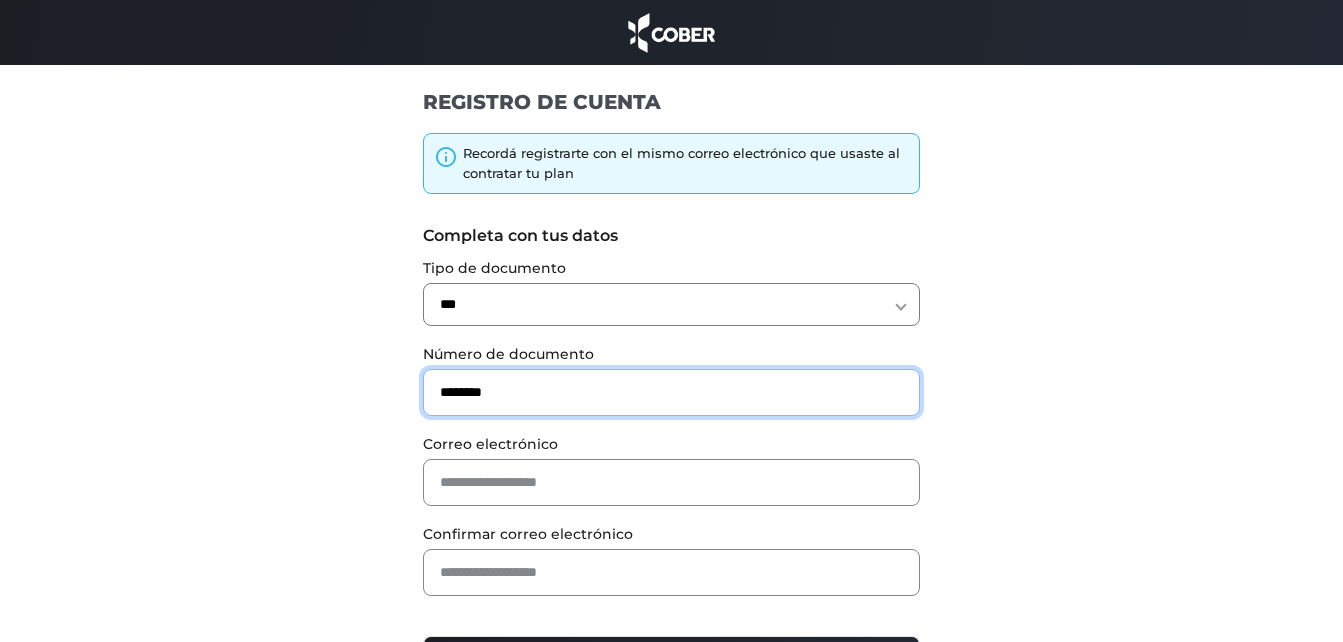 type on "********" 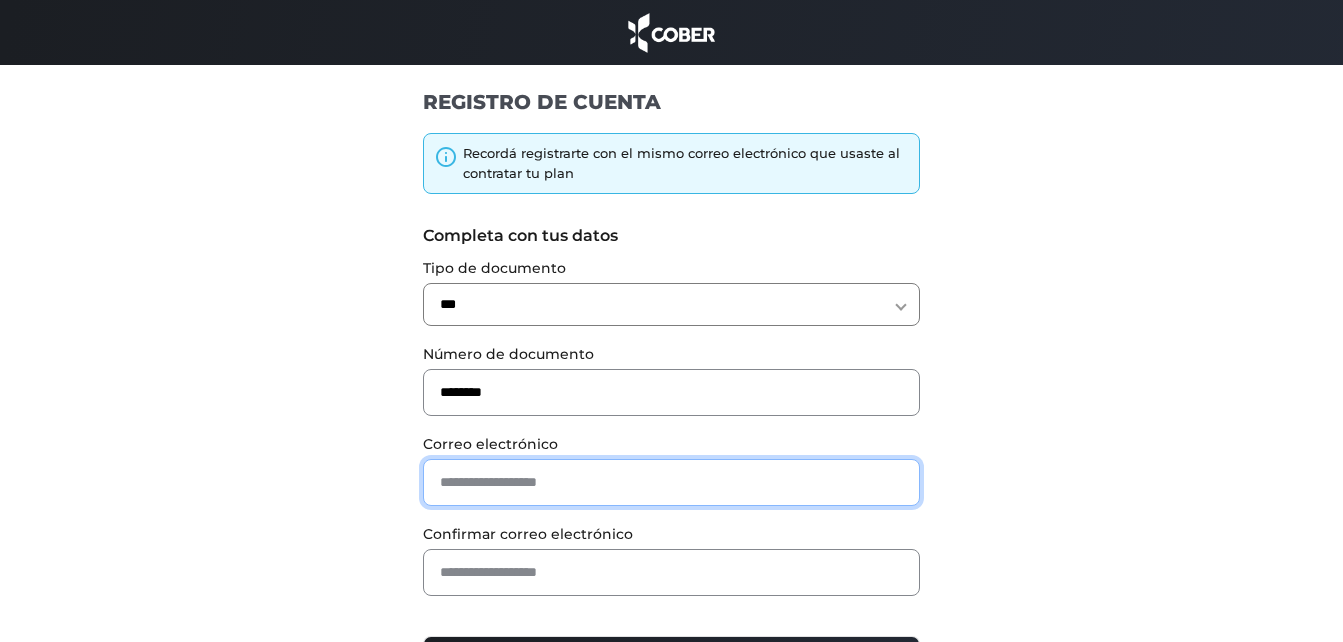 click at bounding box center (671, 482) 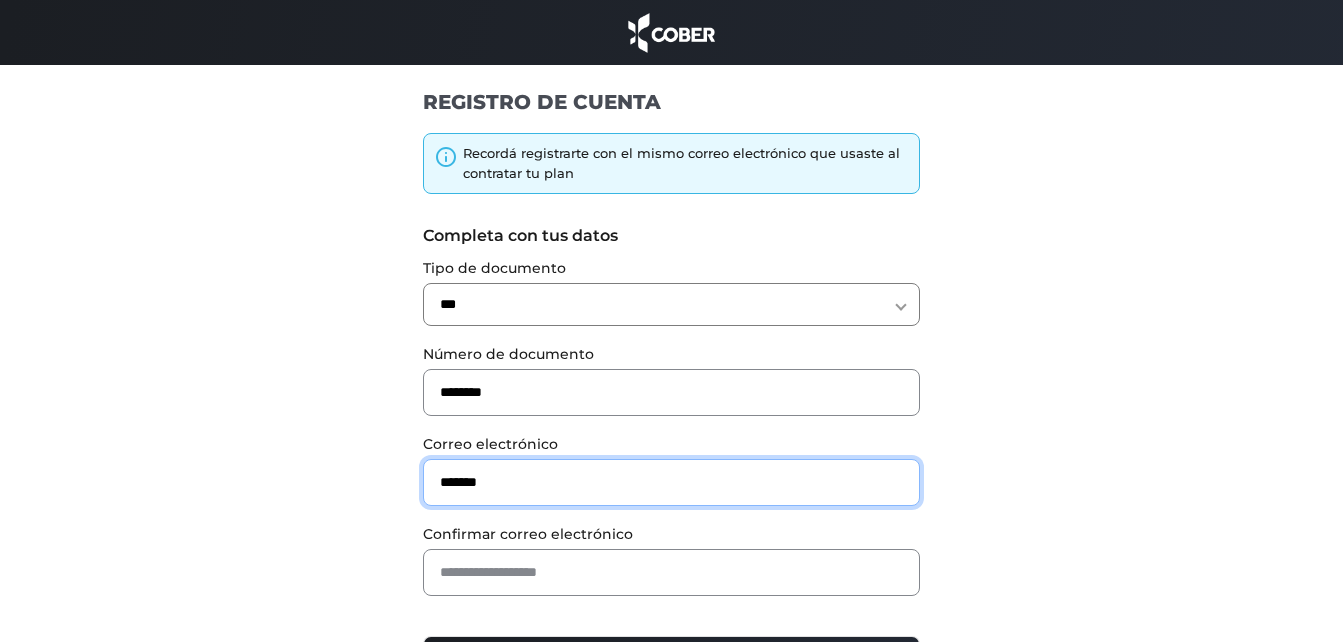 type on "**********" 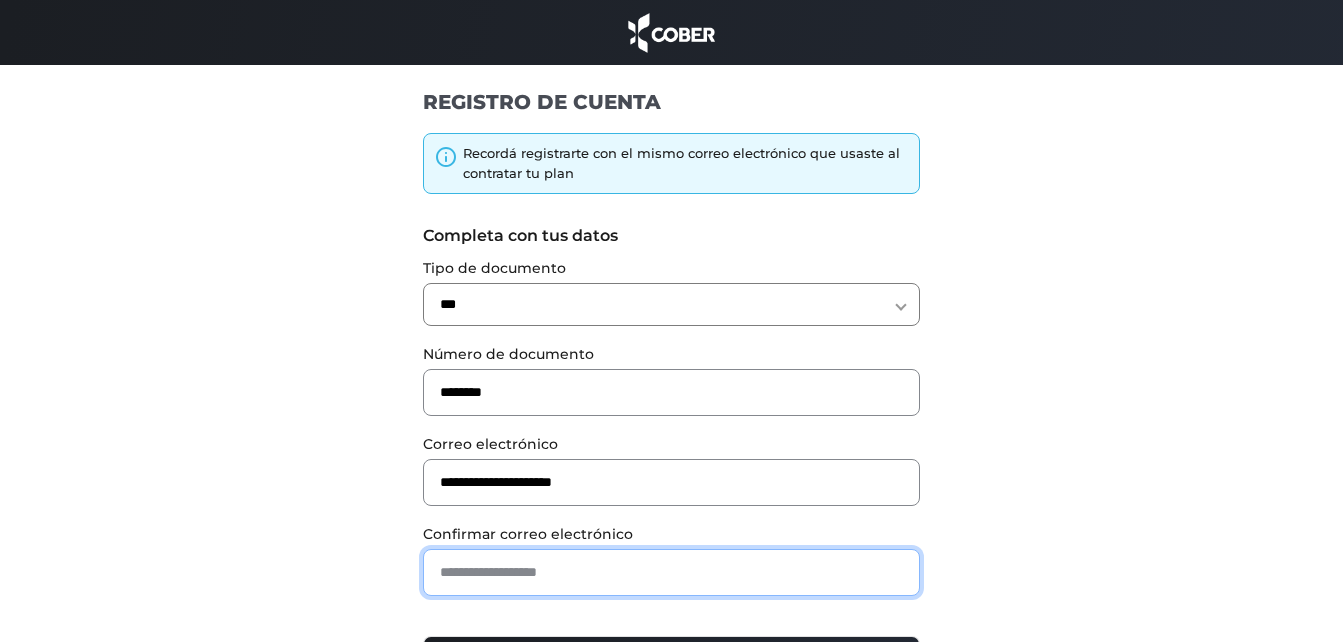 type on "**********" 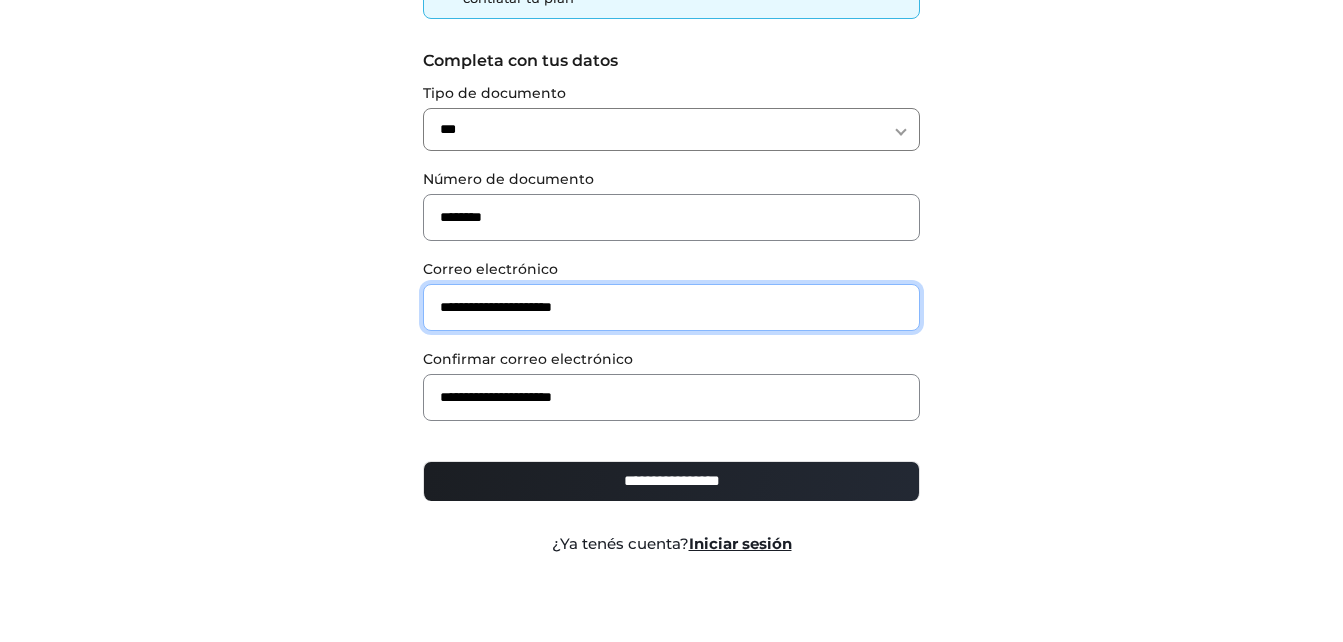 scroll, scrollTop: 176, scrollLeft: 0, axis: vertical 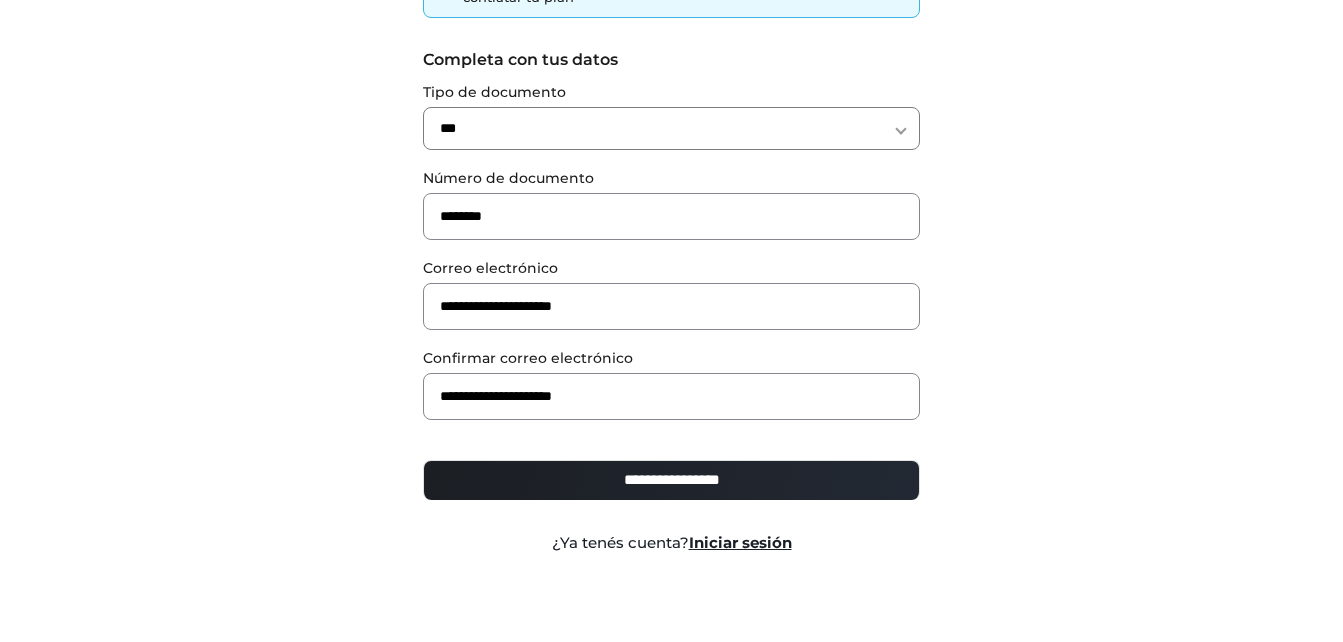 click on "**********" at bounding box center (671, 480) 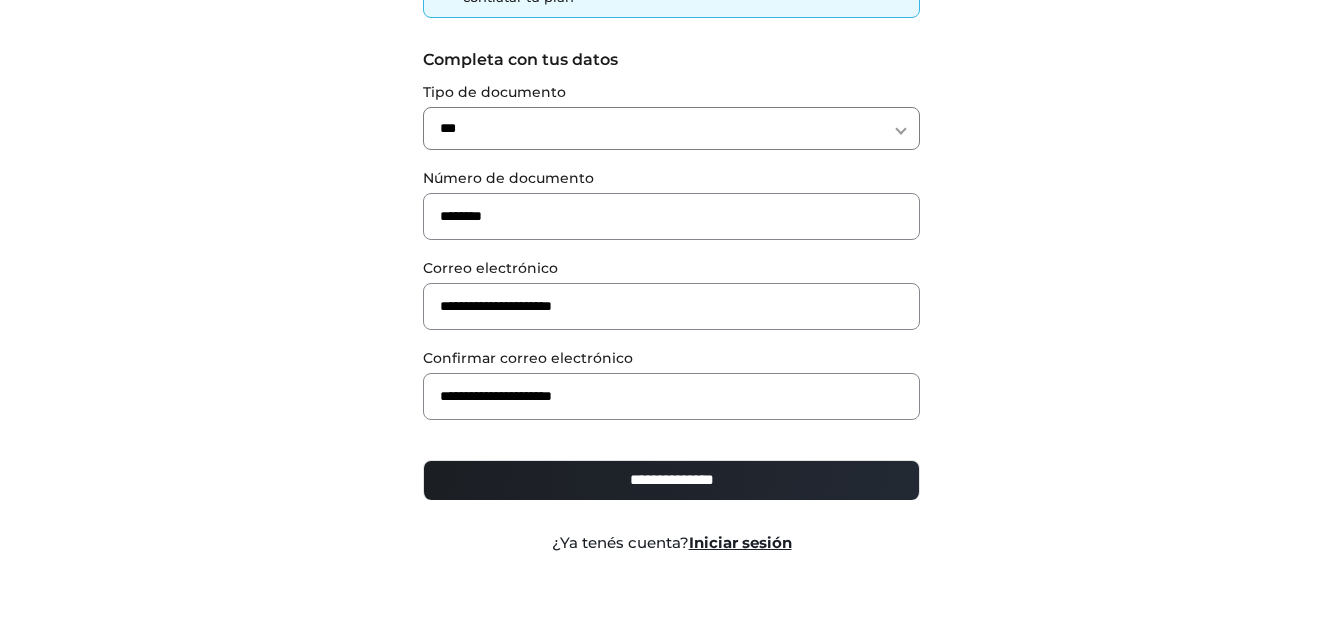 type on "**********" 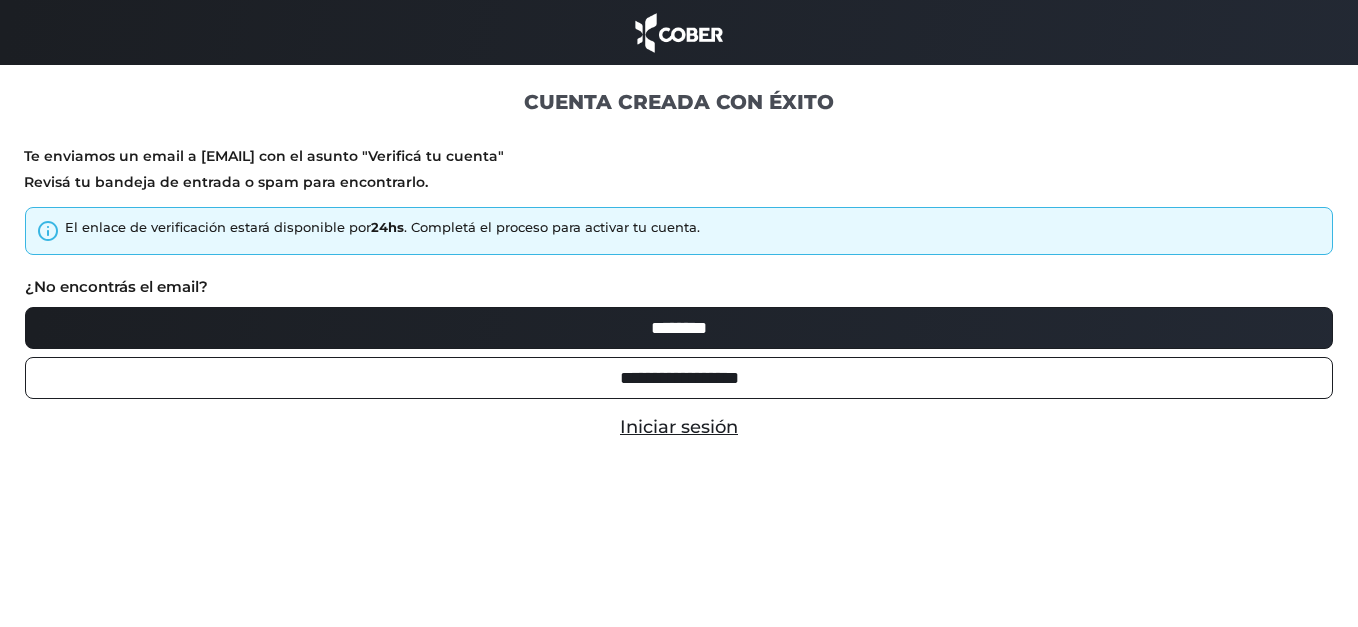 scroll, scrollTop: 0, scrollLeft: 0, axis: both 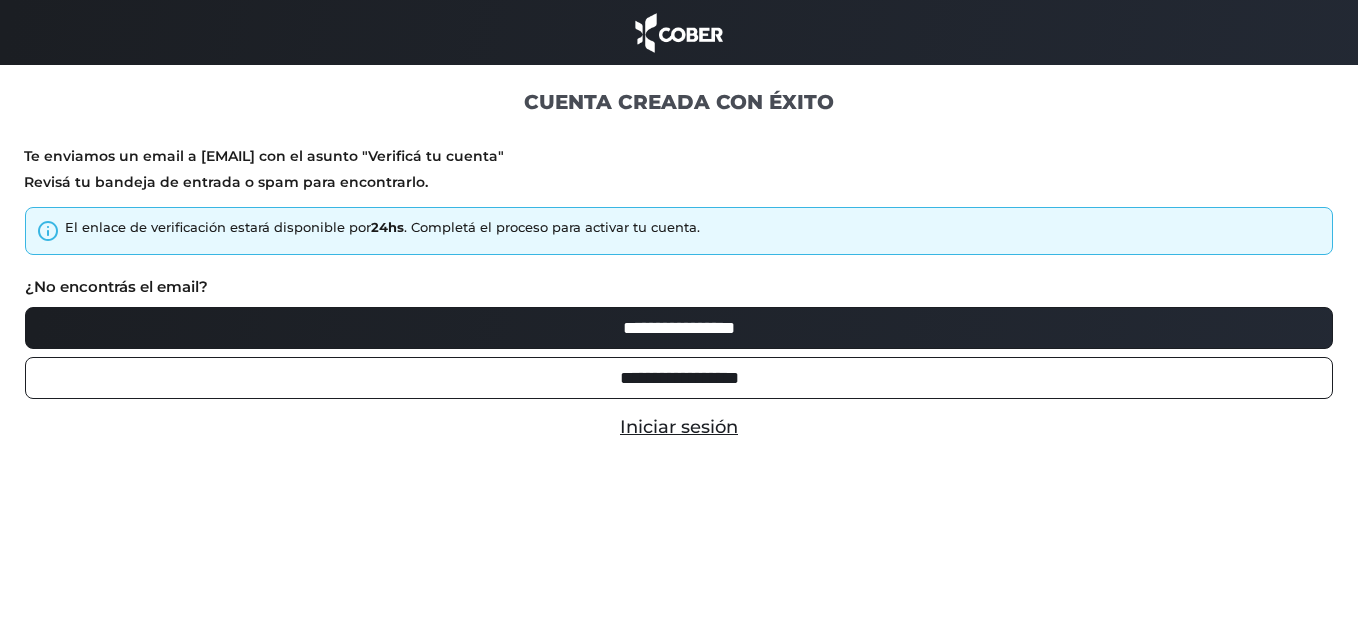 type on "********" 